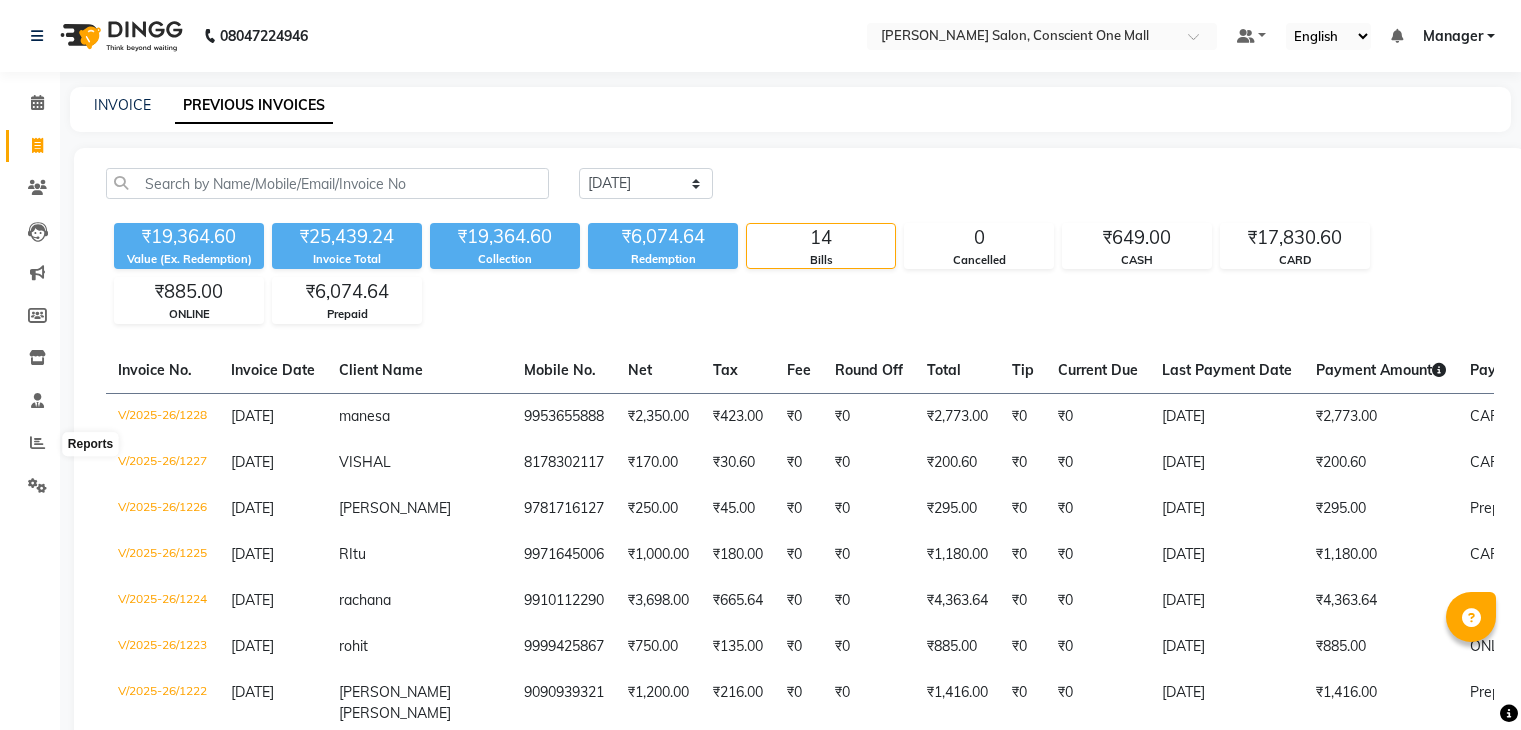 select on "[DATE]" 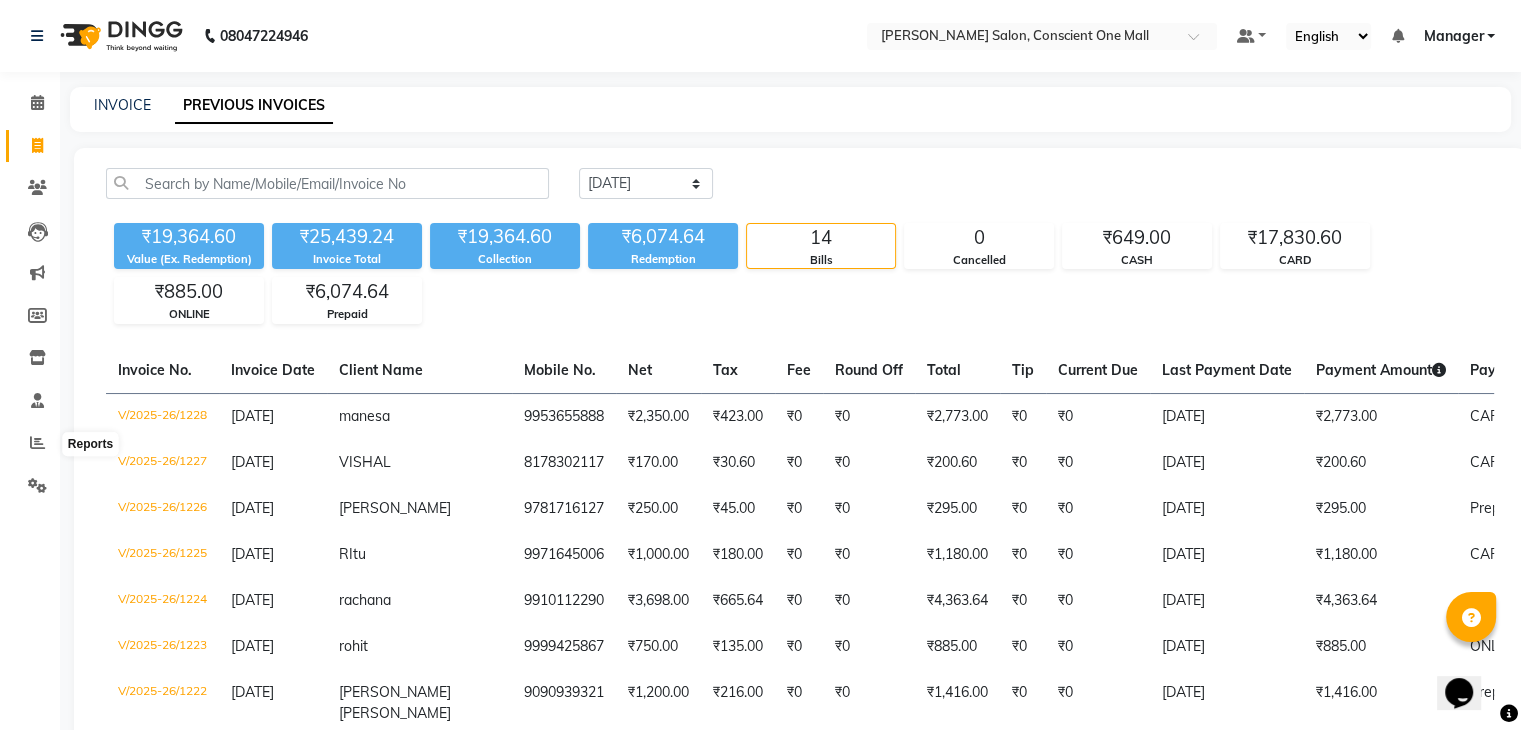 scroll, scrollTop: 0, scrollLeft: 0, axis: both 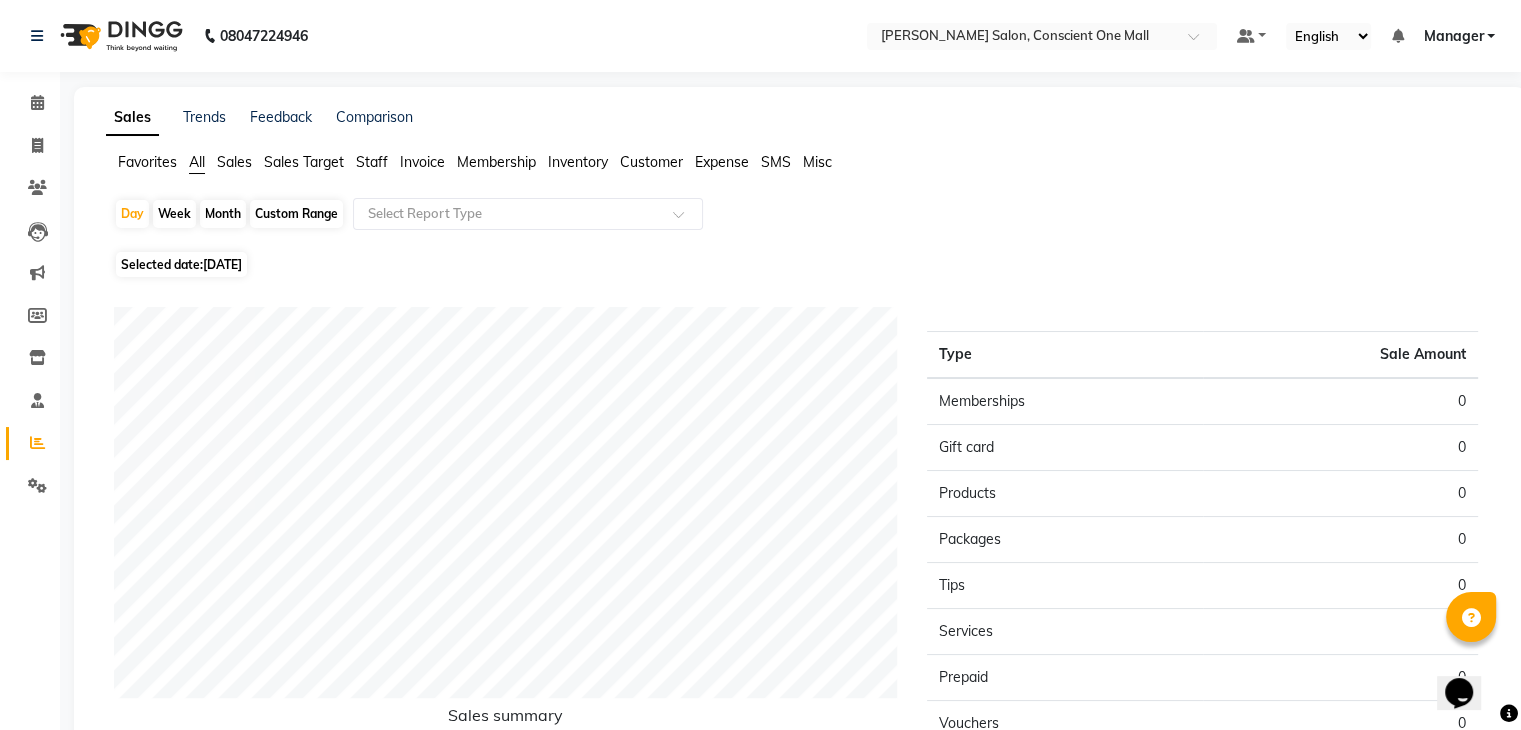 click on "Staff" 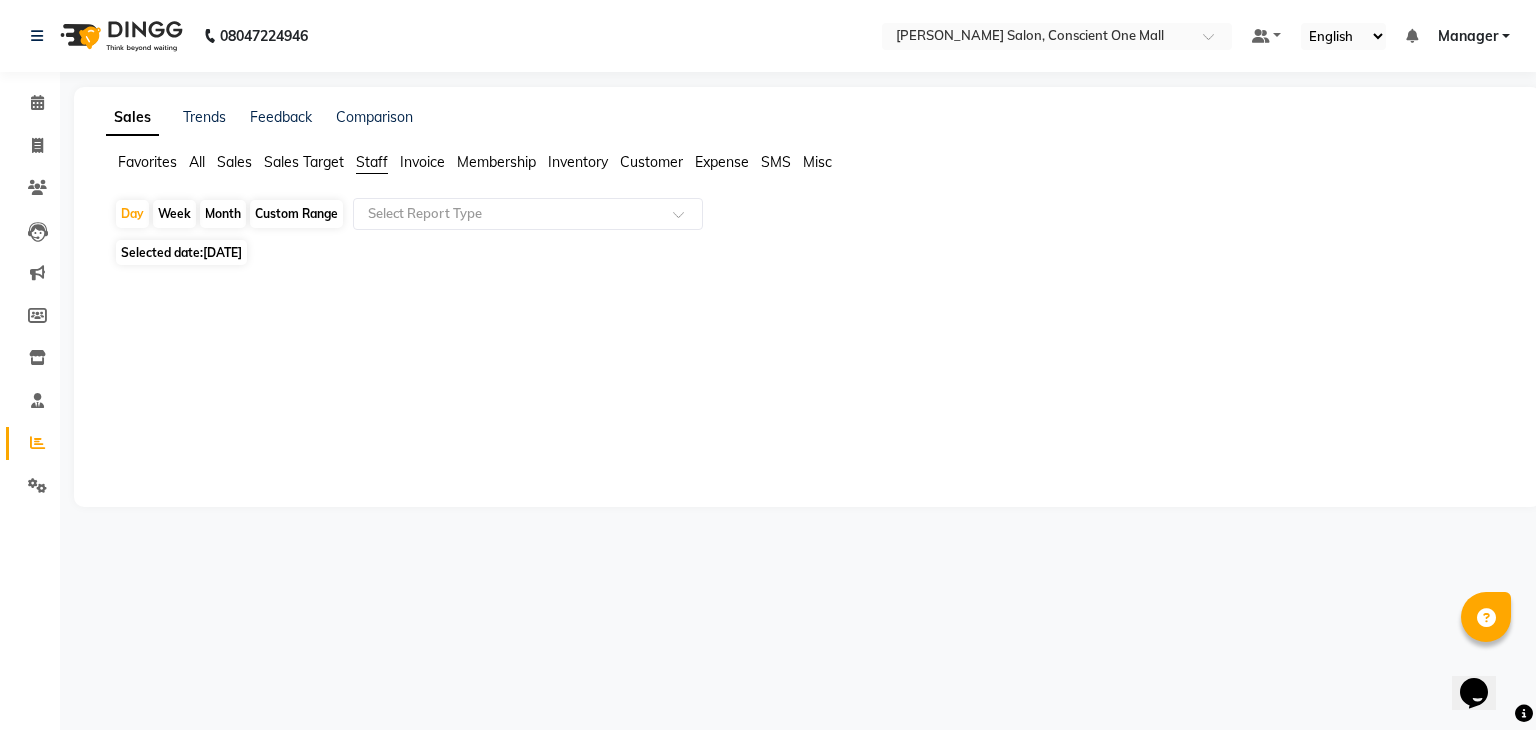 click on "Month" 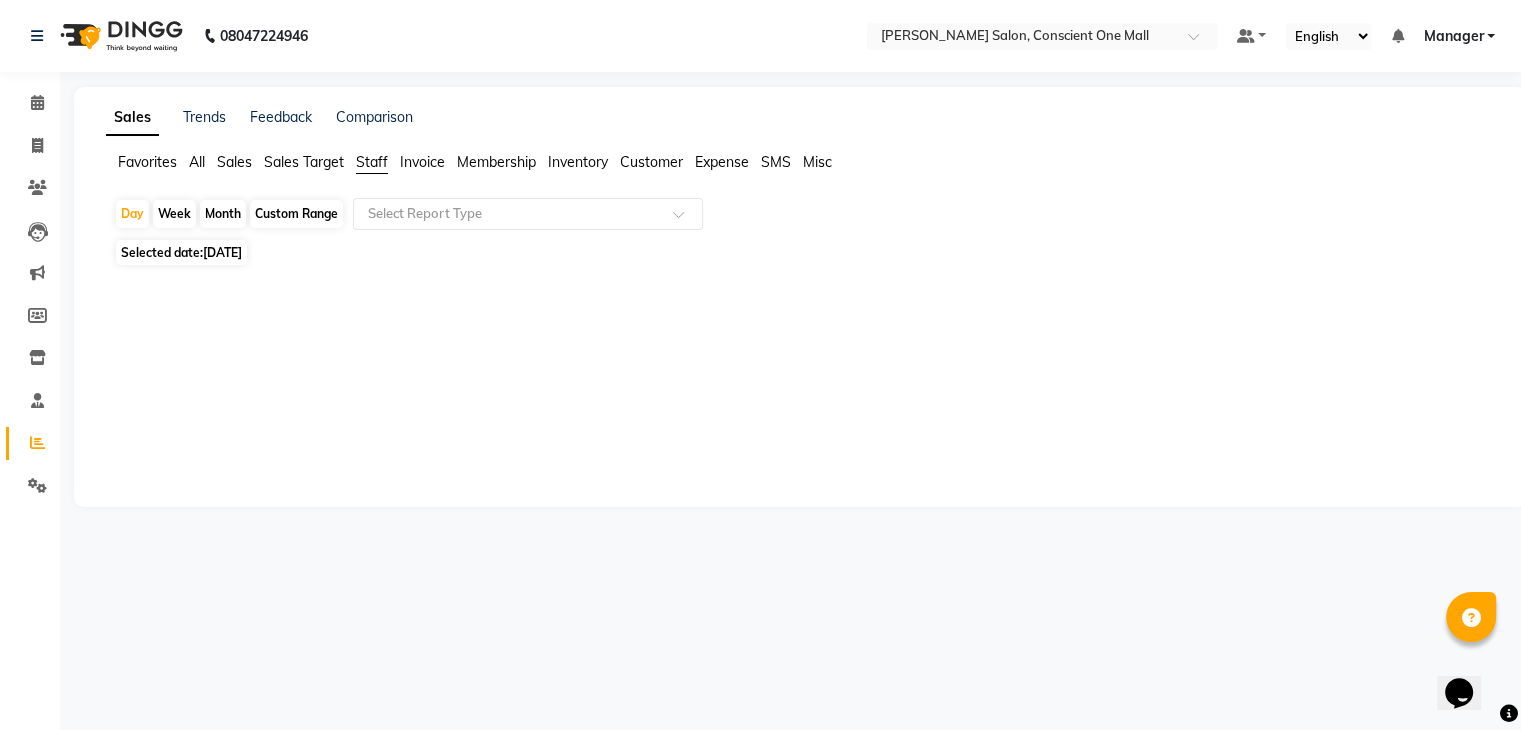 select on "7" 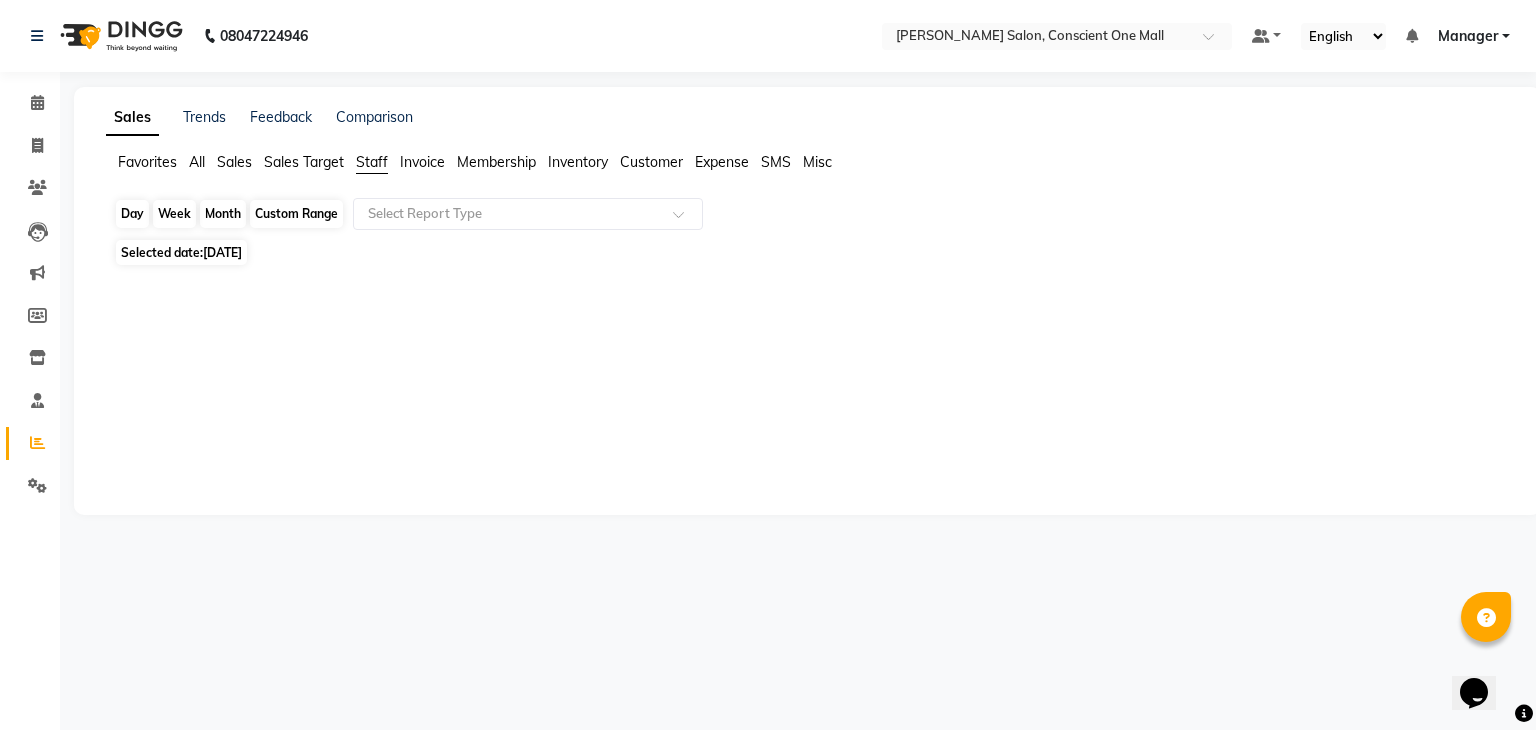 click on "Month" 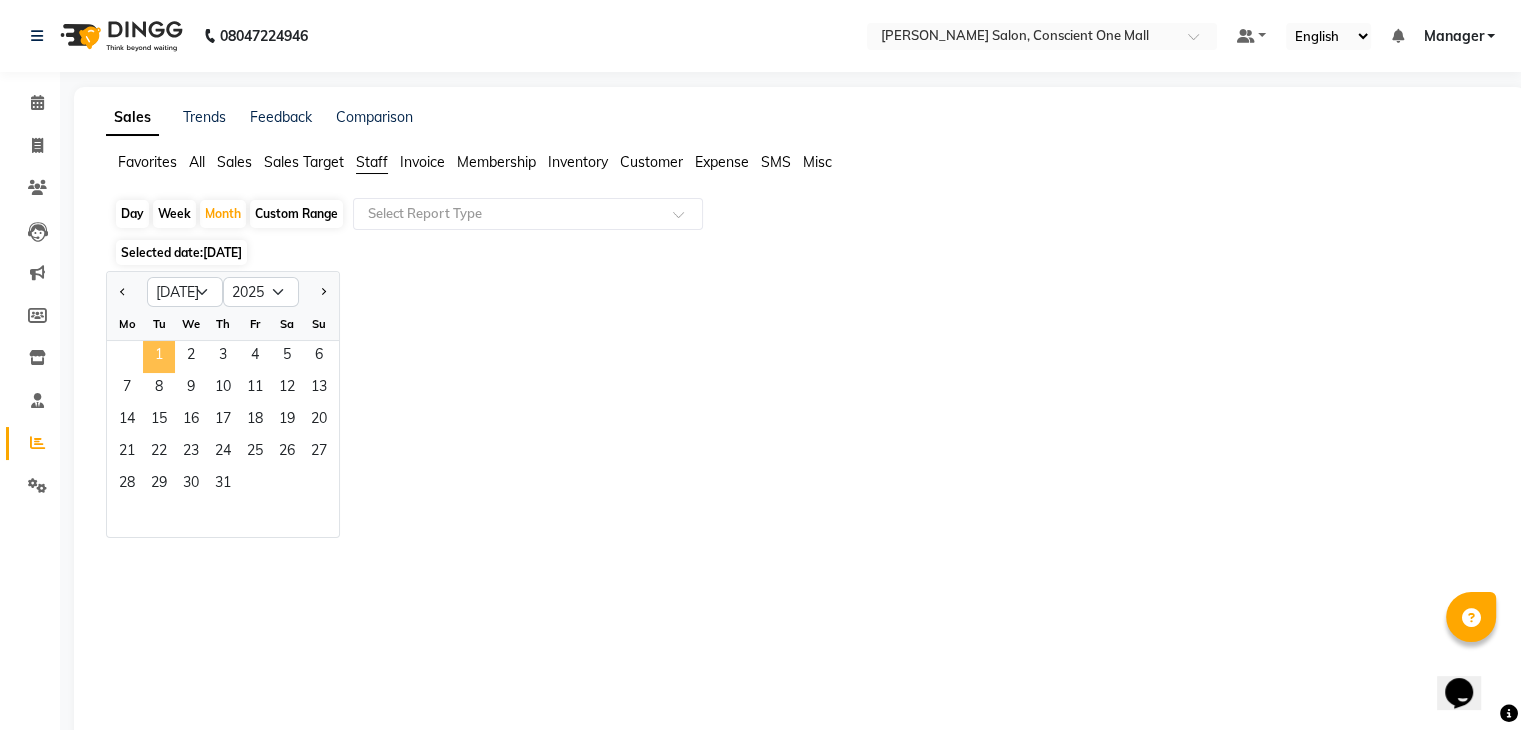 click on "1" 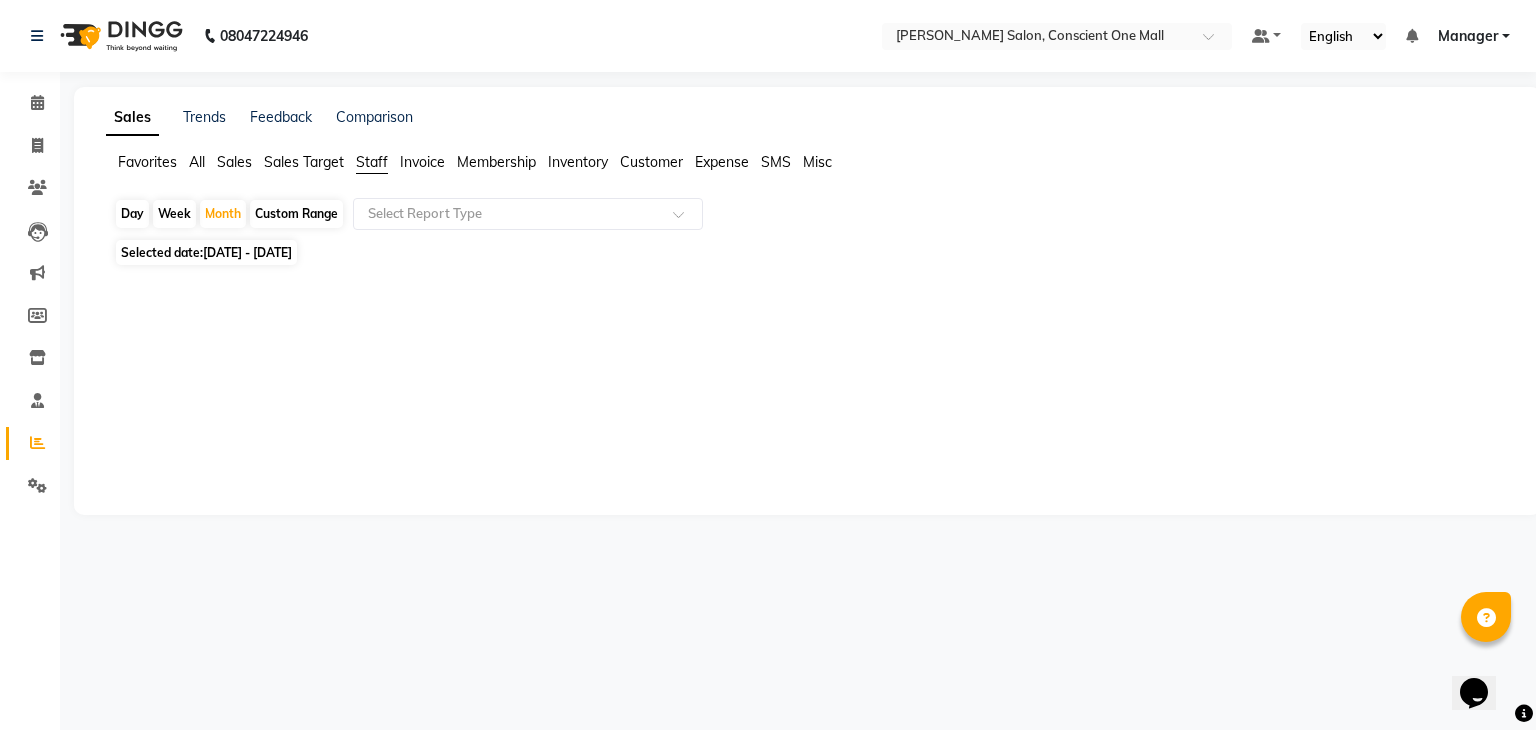 click on "Staff" 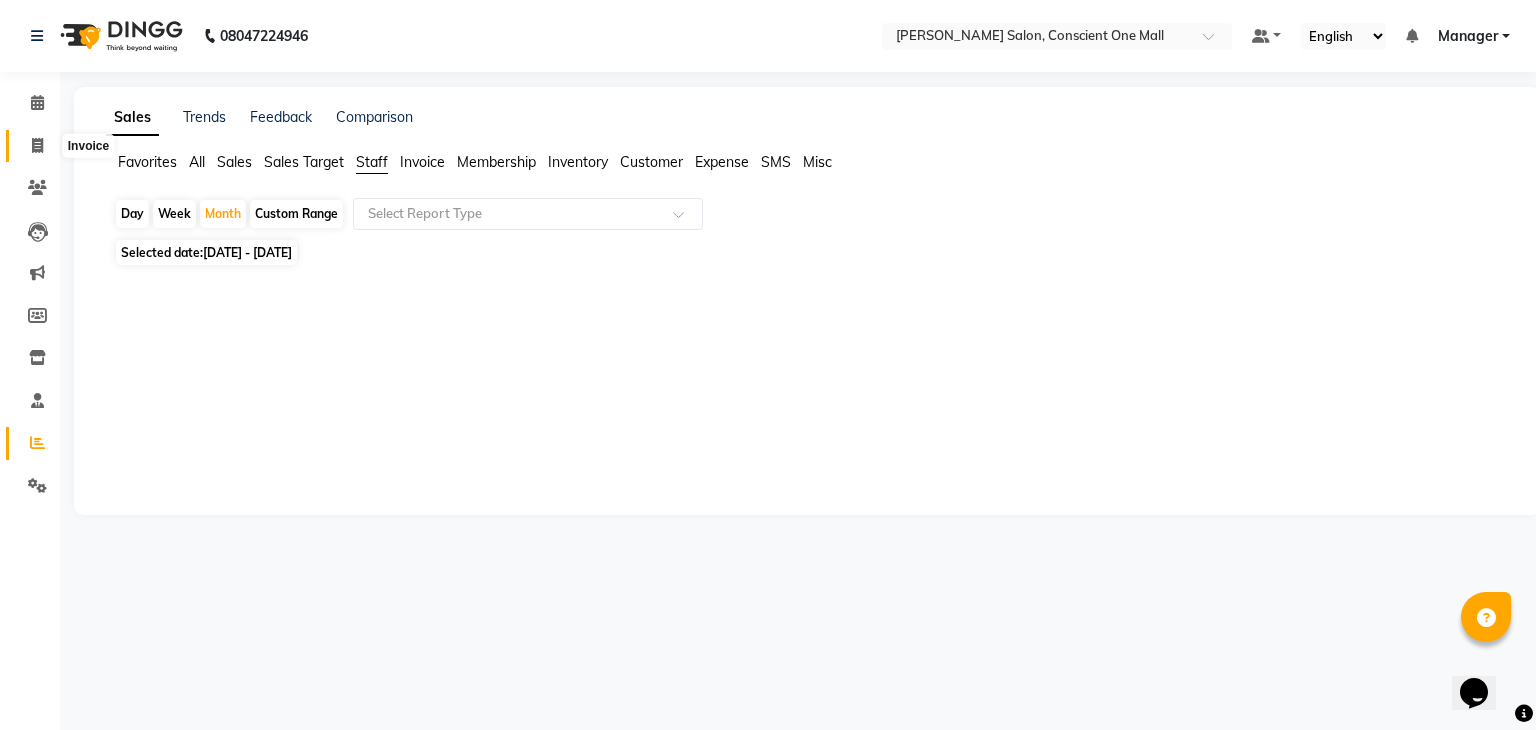 click 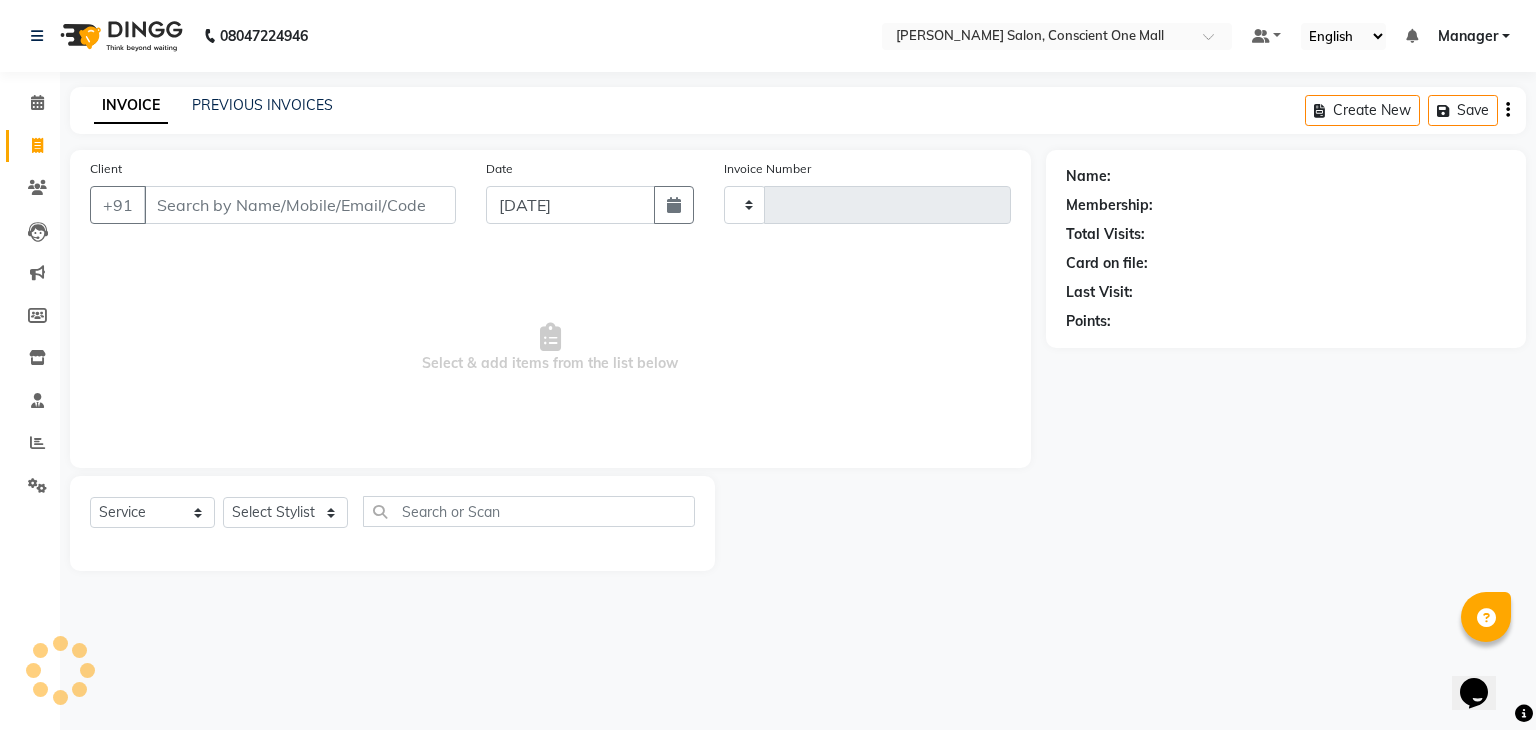 type on "1229" 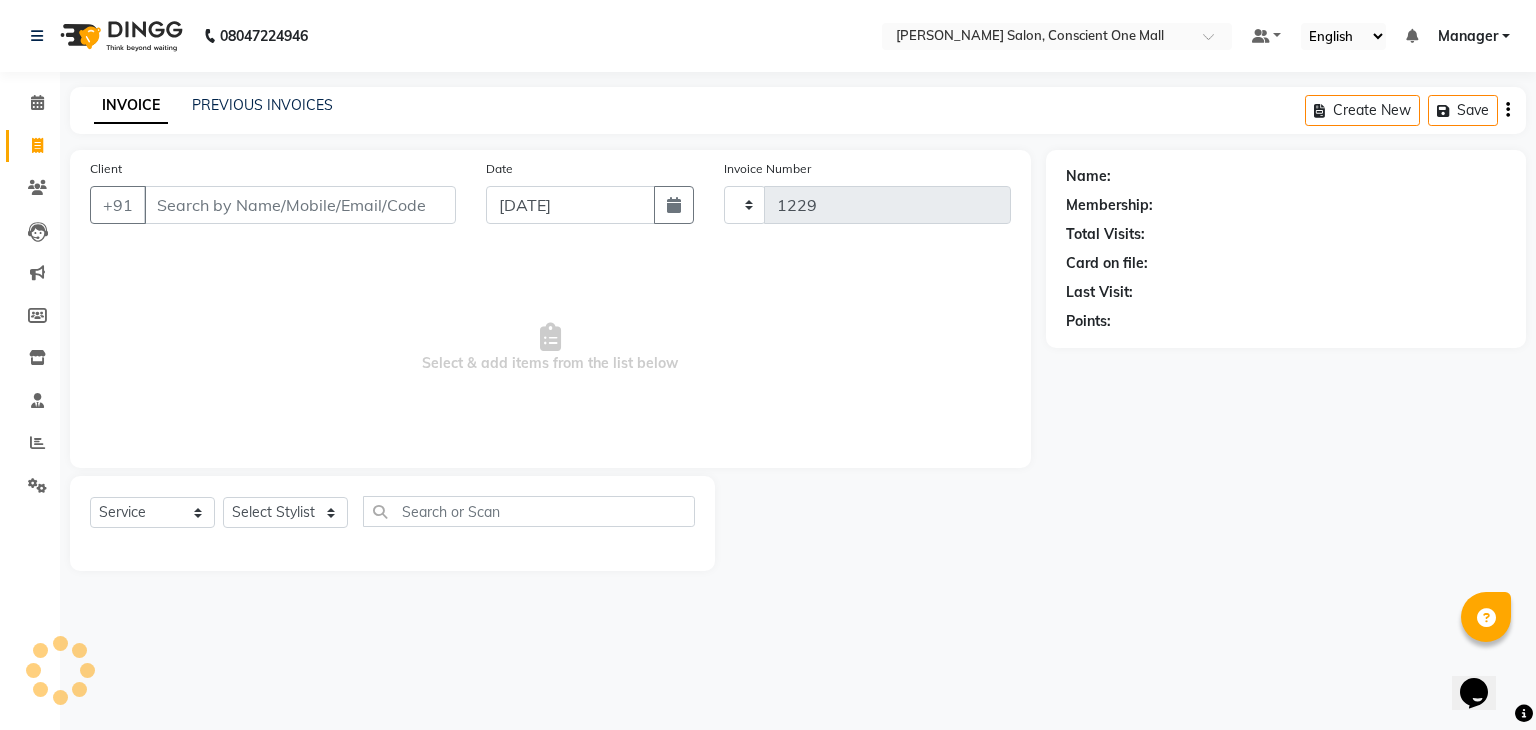 select on "7575" 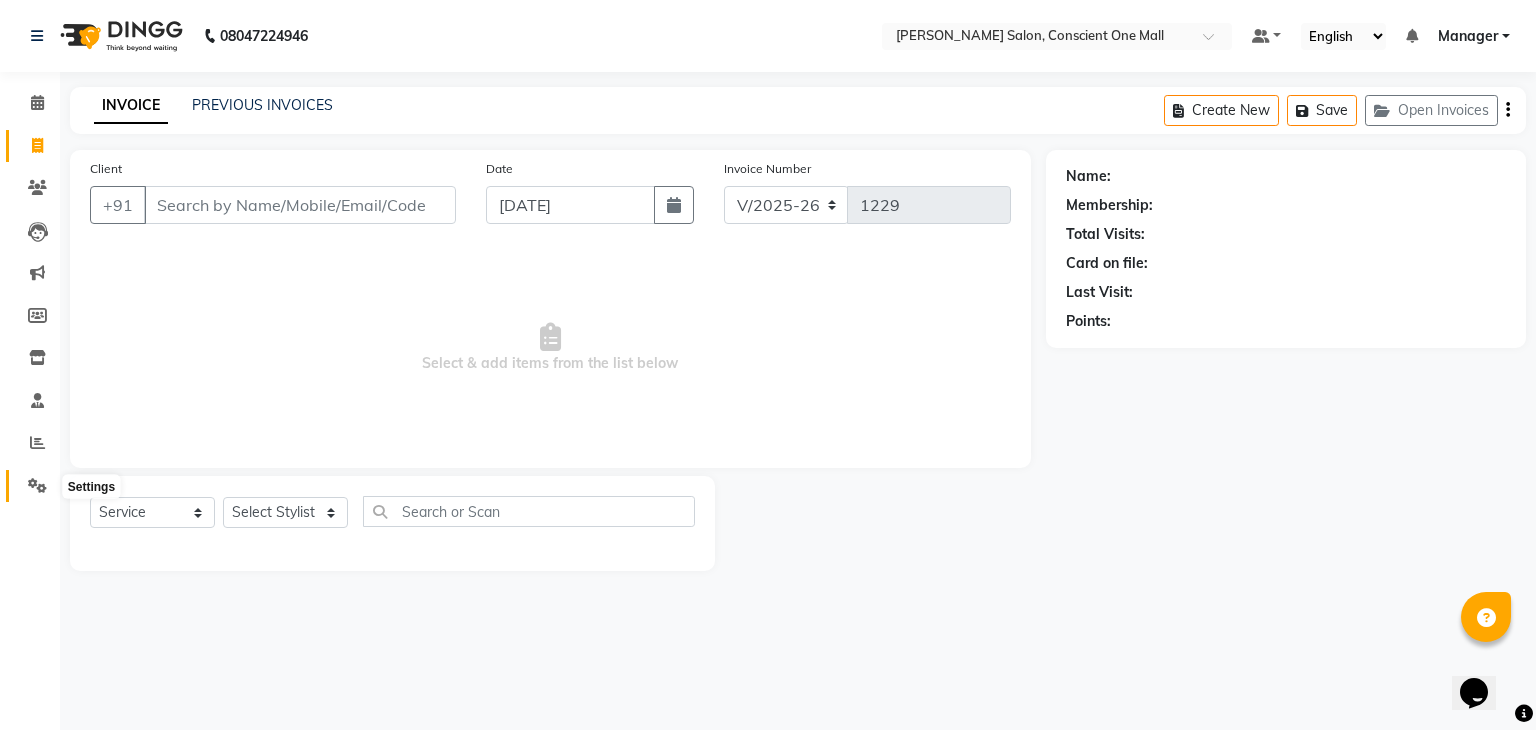 click 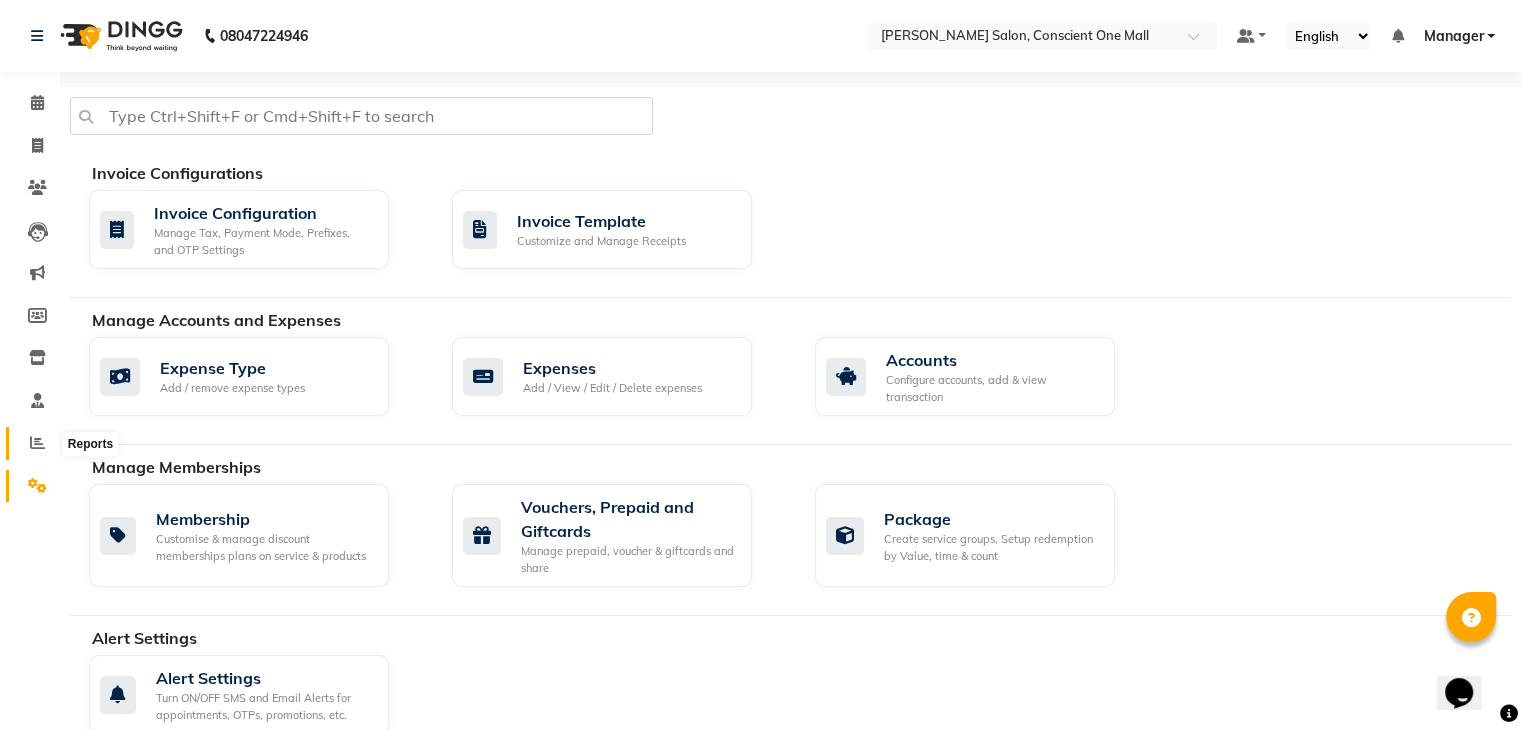 click 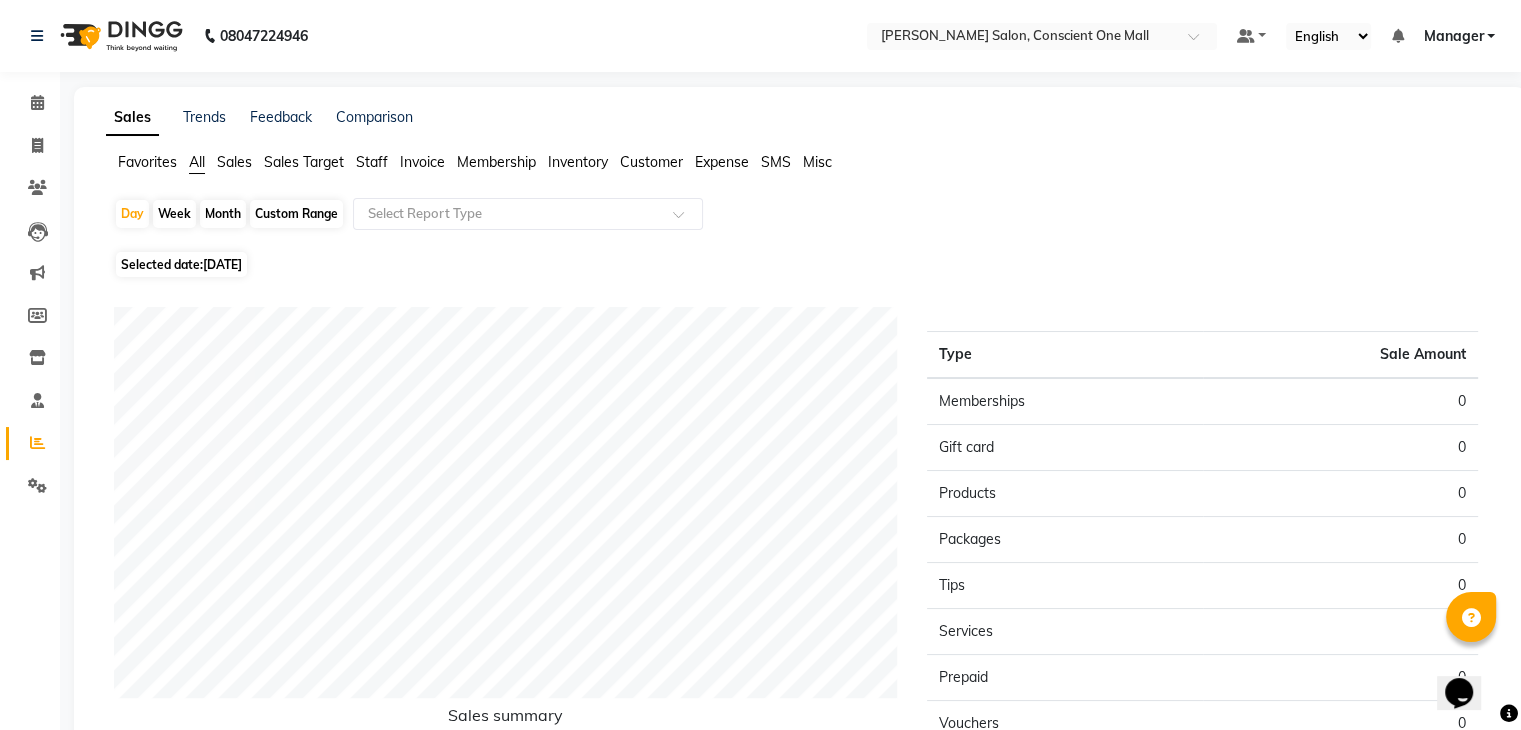 click on "Staff" 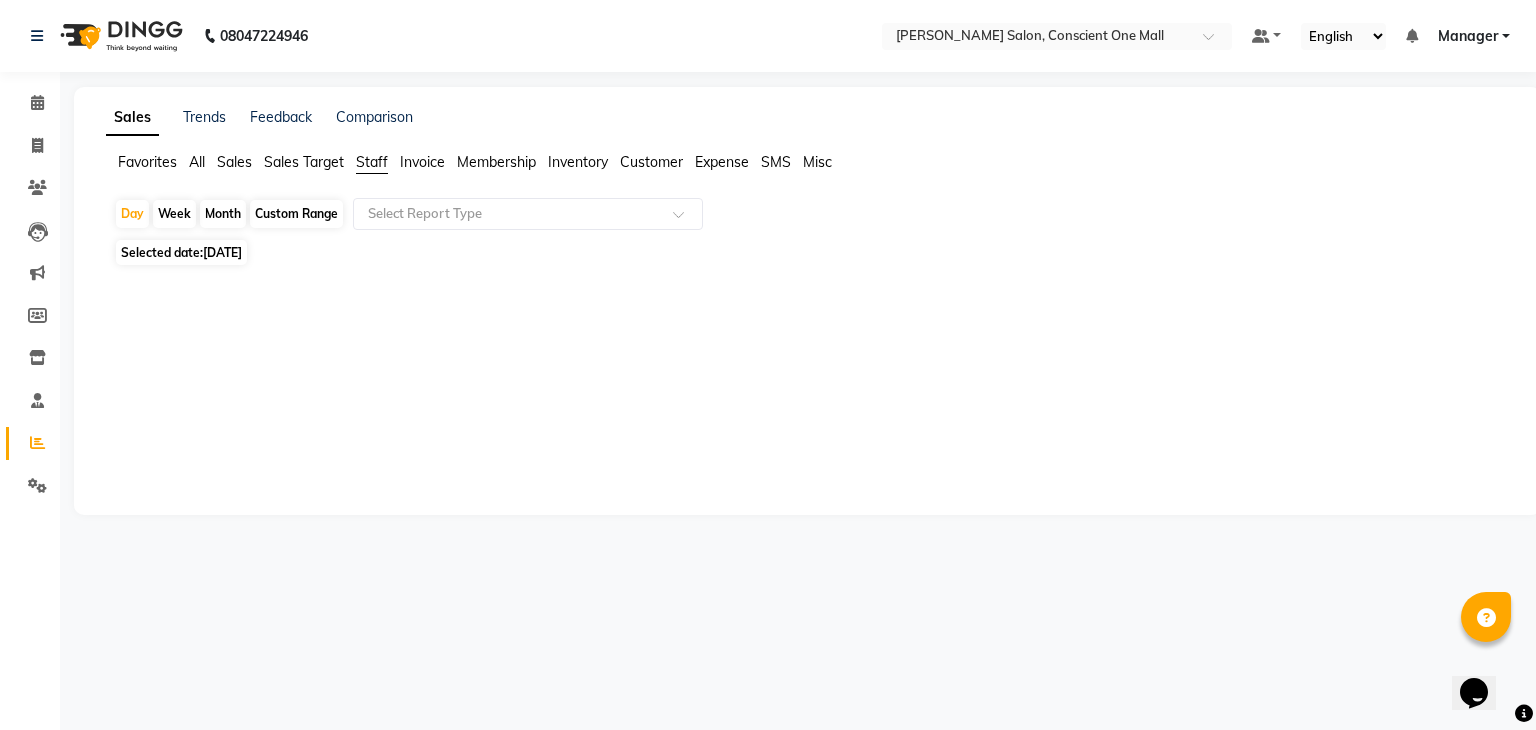 click on "Month" 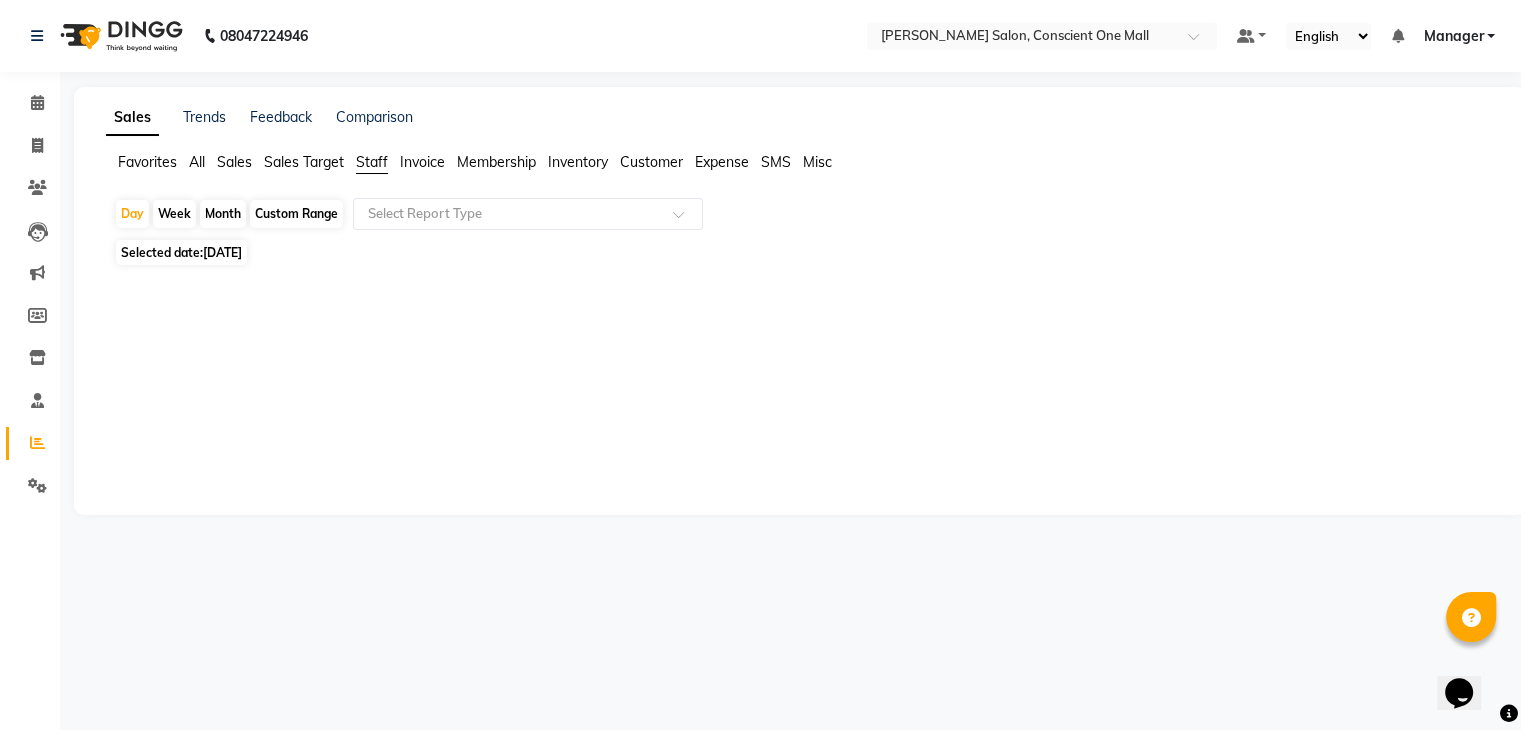 select on "7" 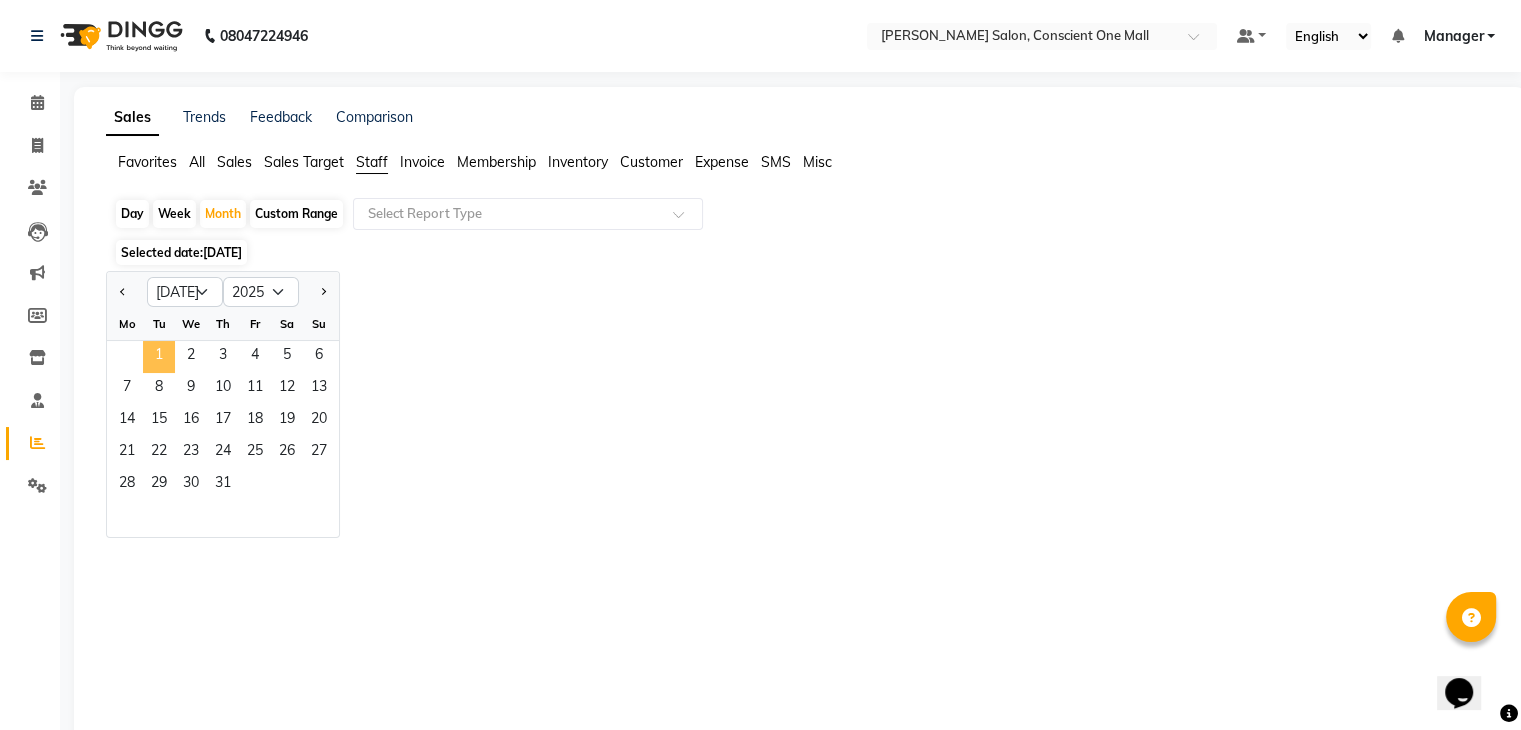 click on "1" 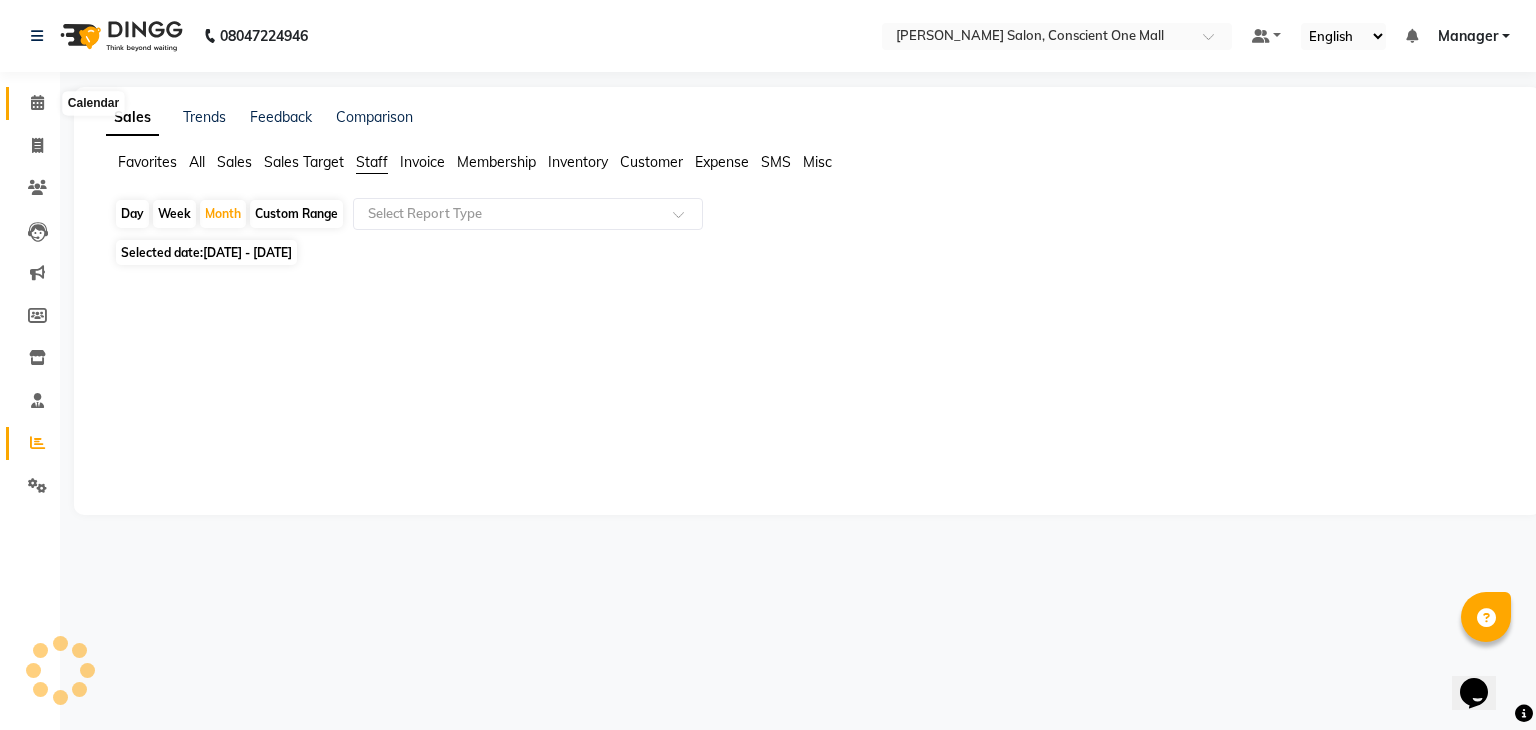 click 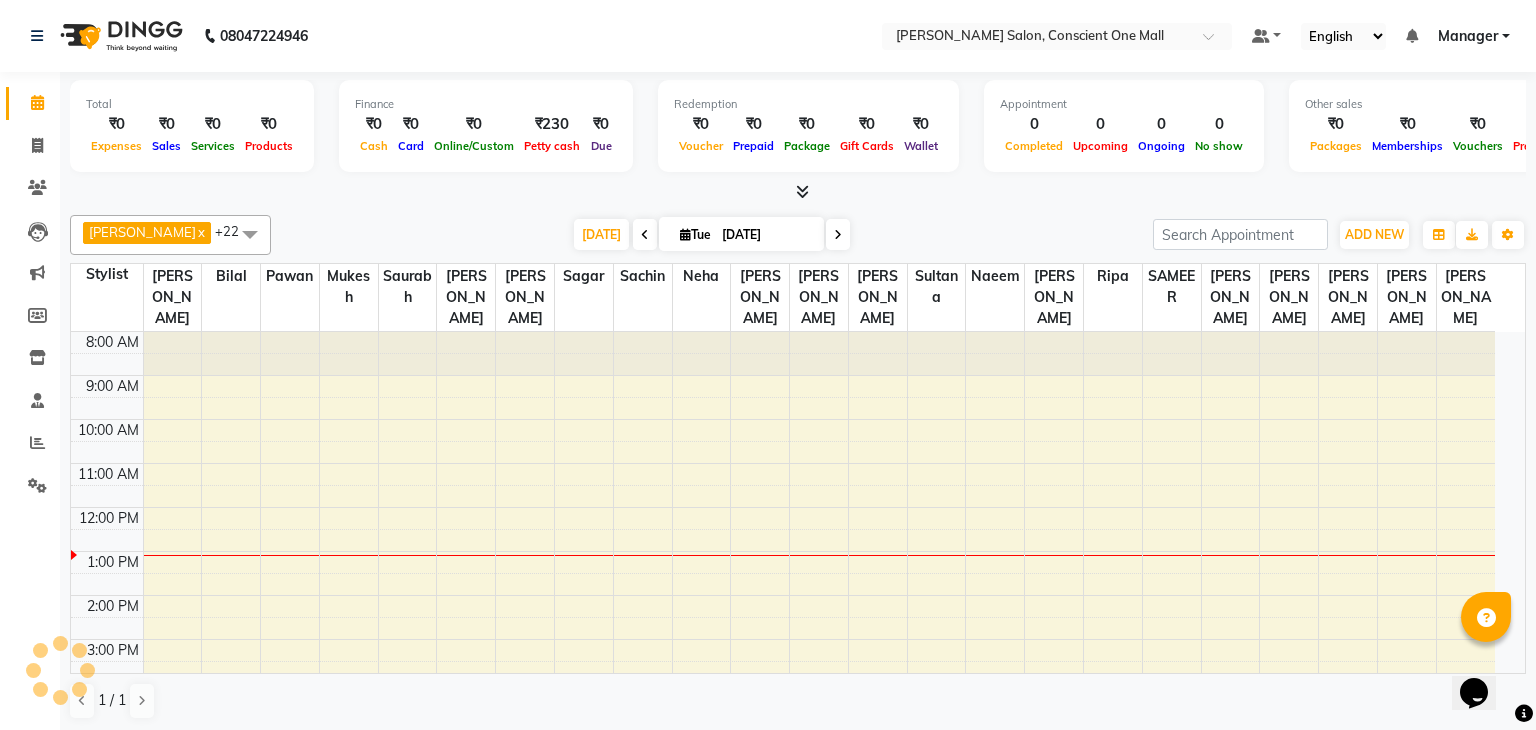 scroll, scrollTop: 165, scrollLeft: 0, axis: vertical 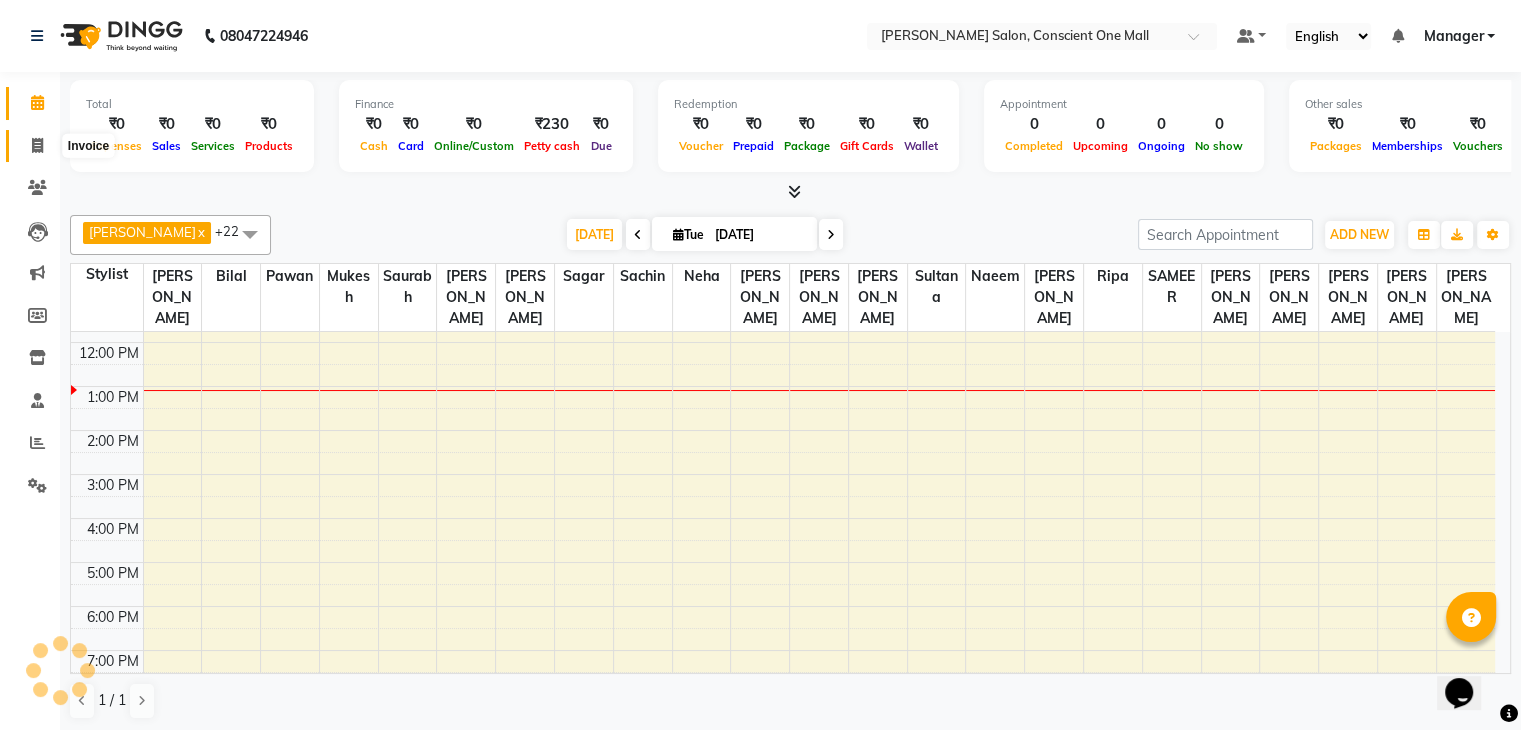 click 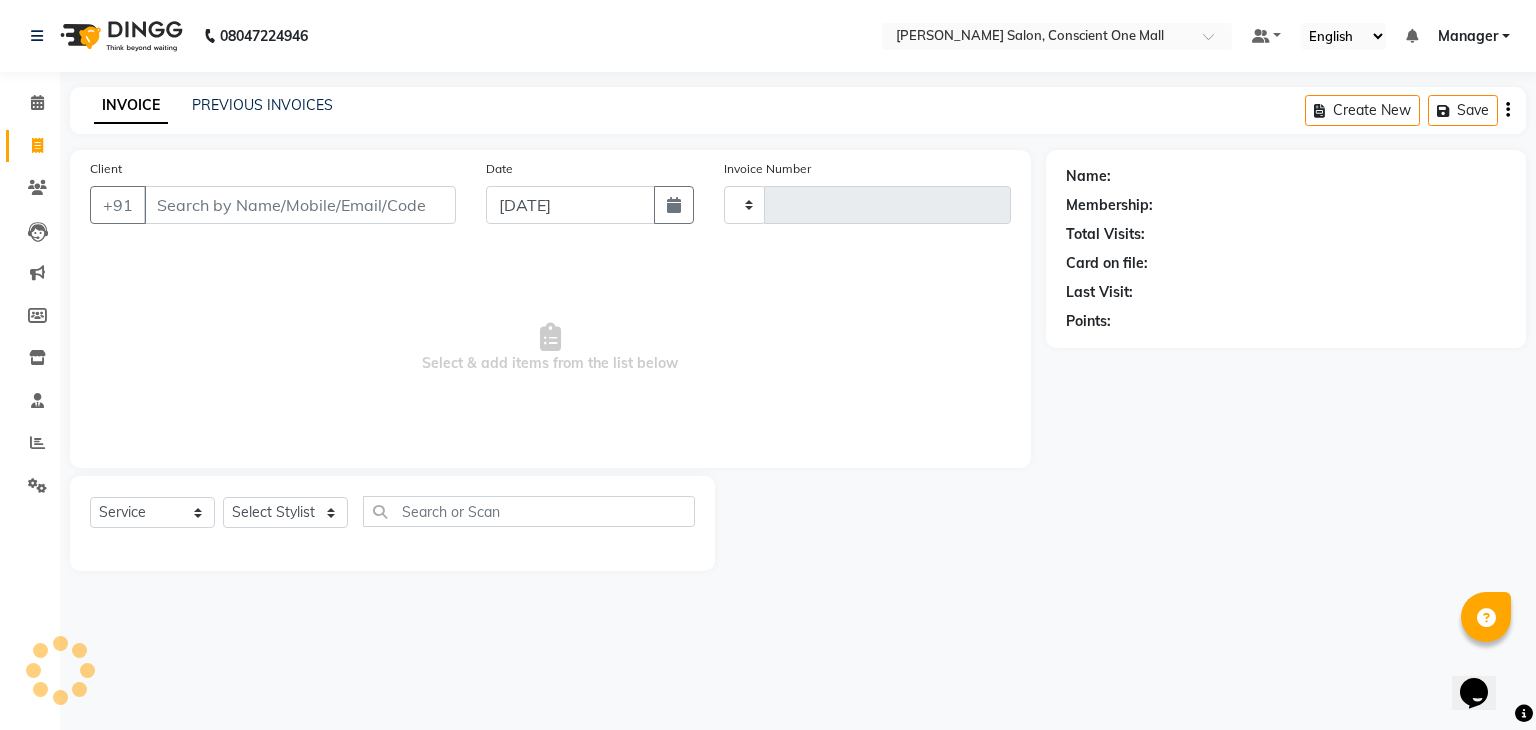 type on "1229" 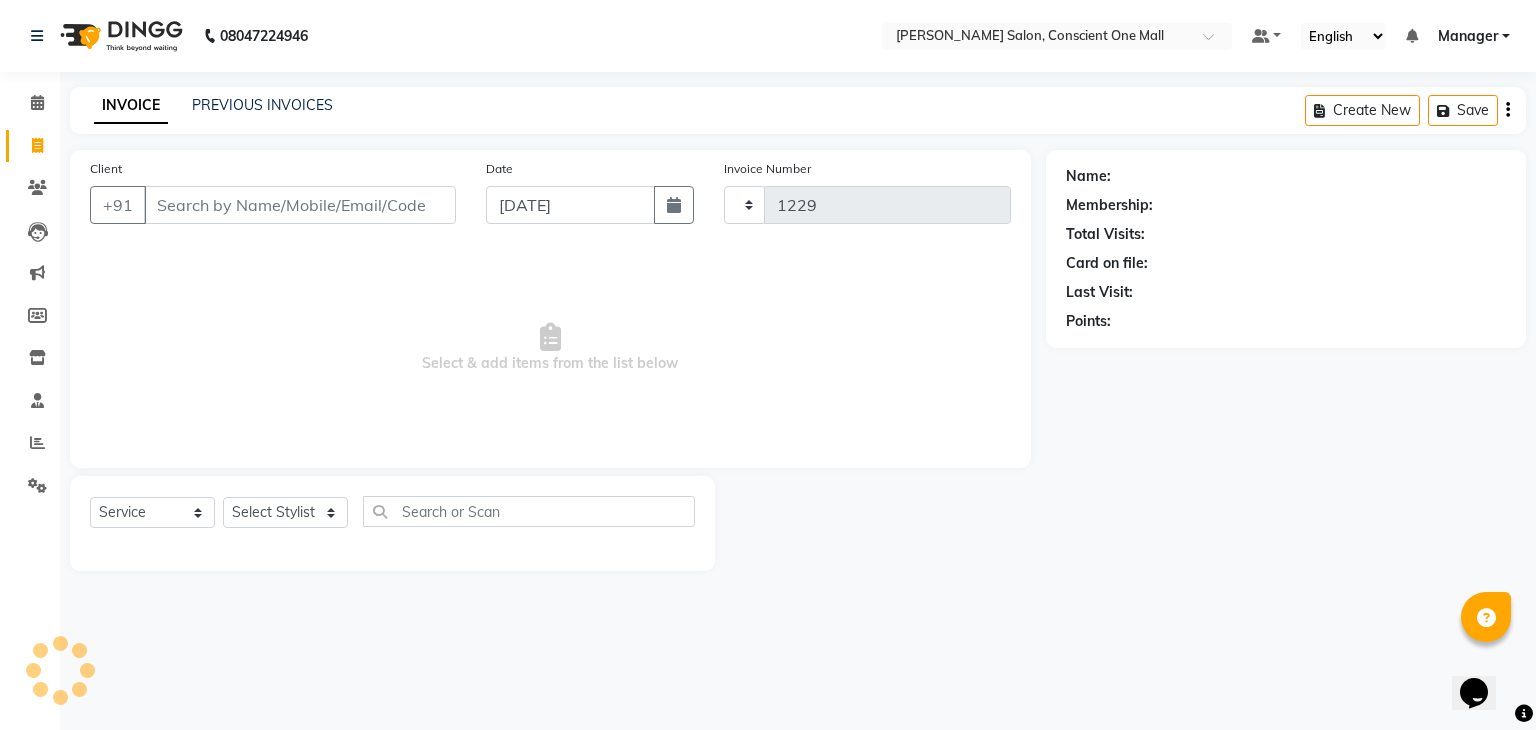 select on "7575" 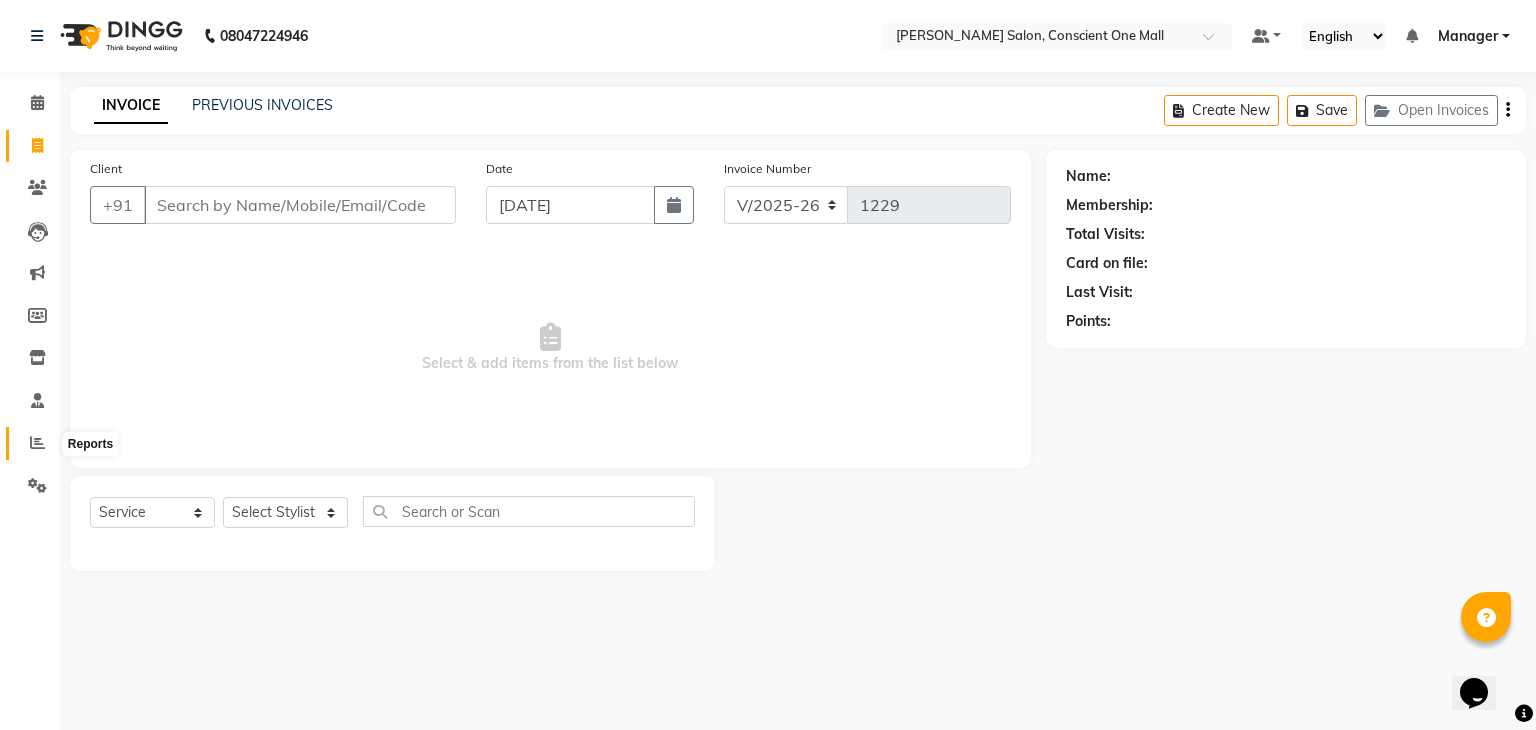 click 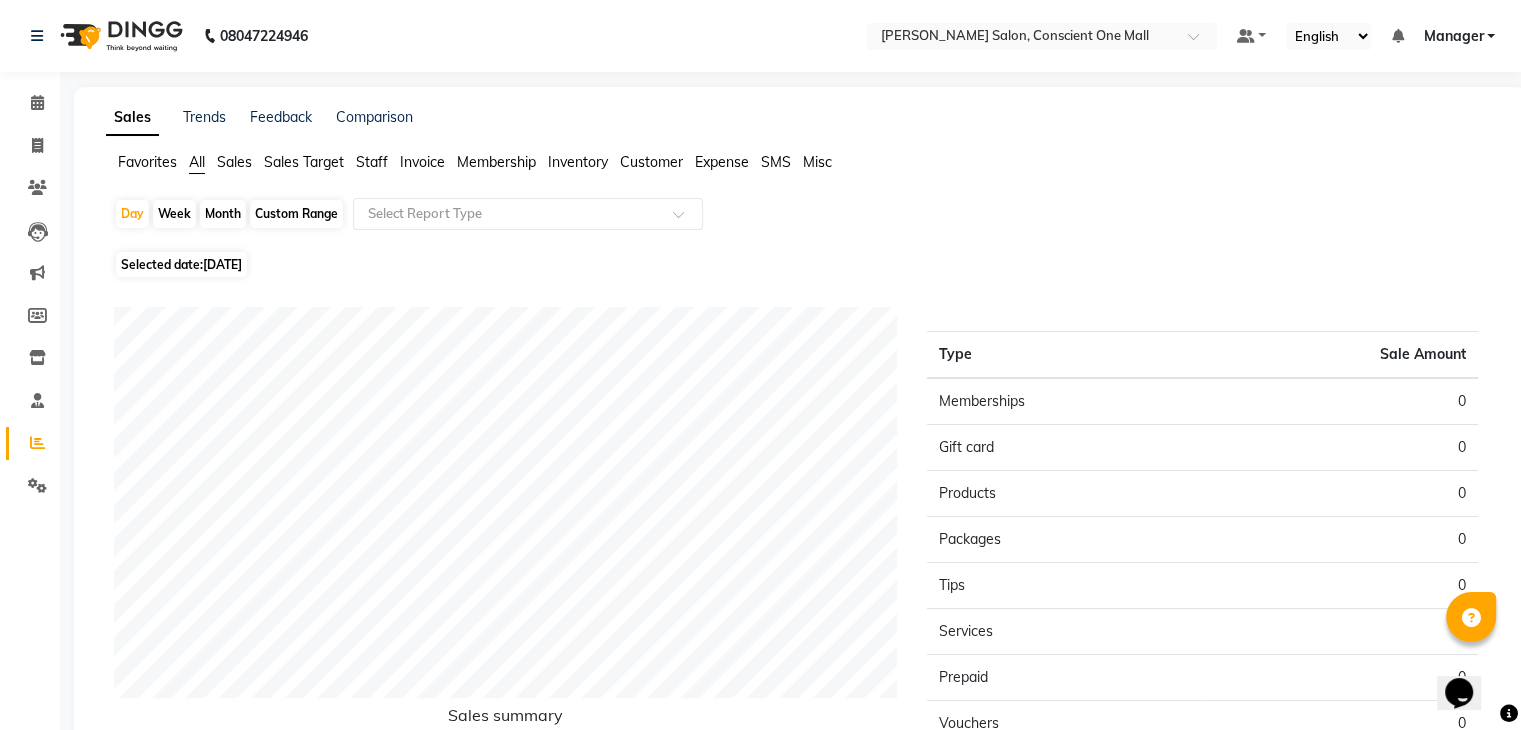 click on "Staff" 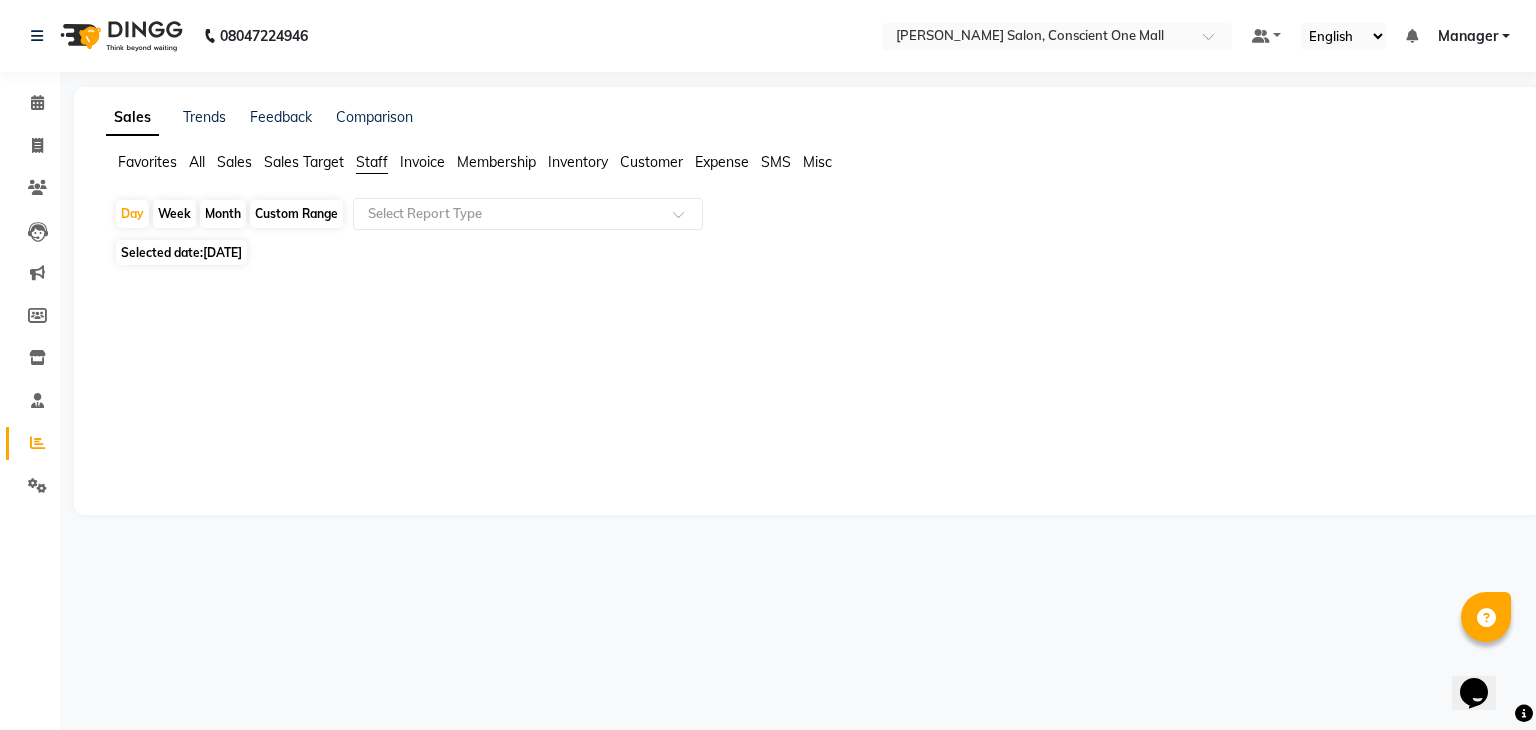 click on "Staff" 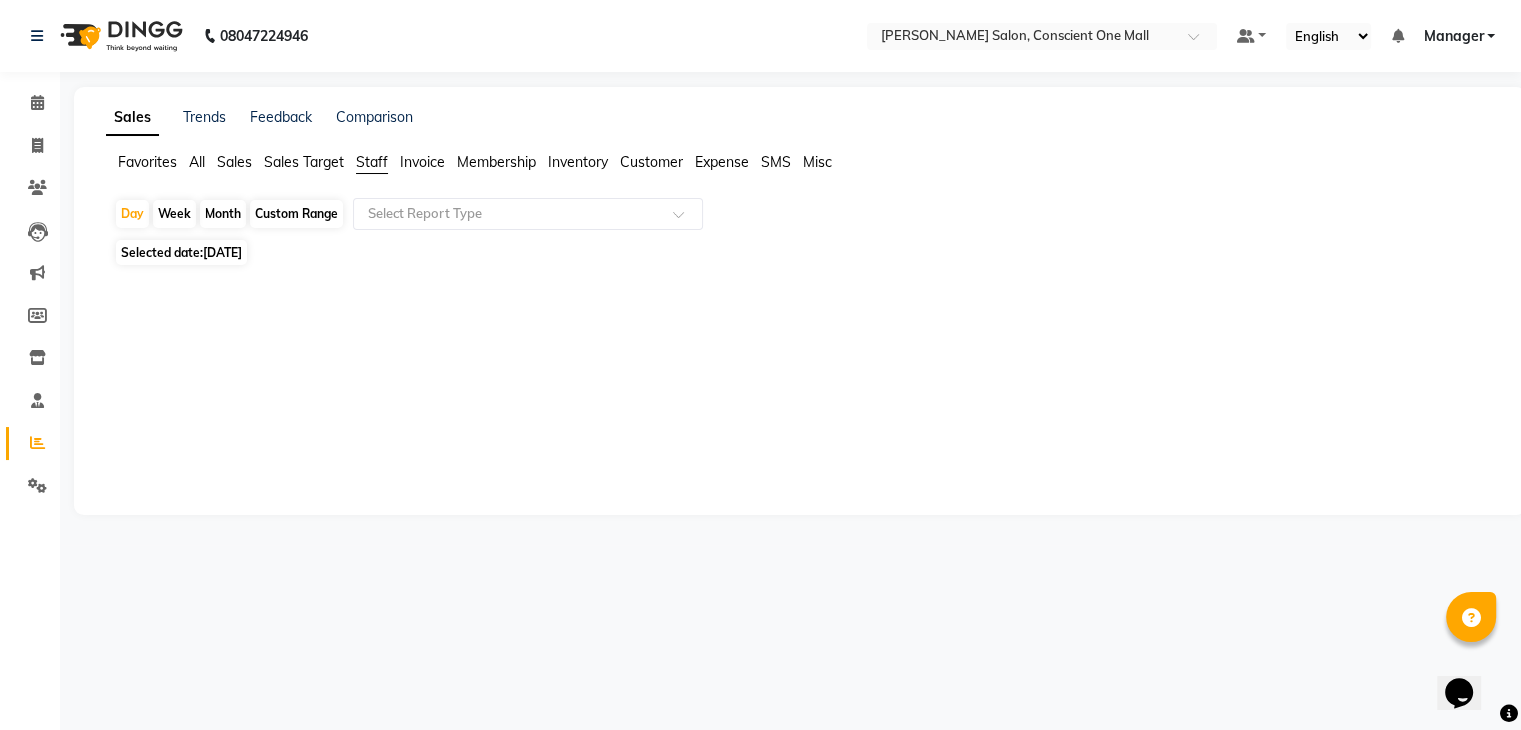 select on "7" 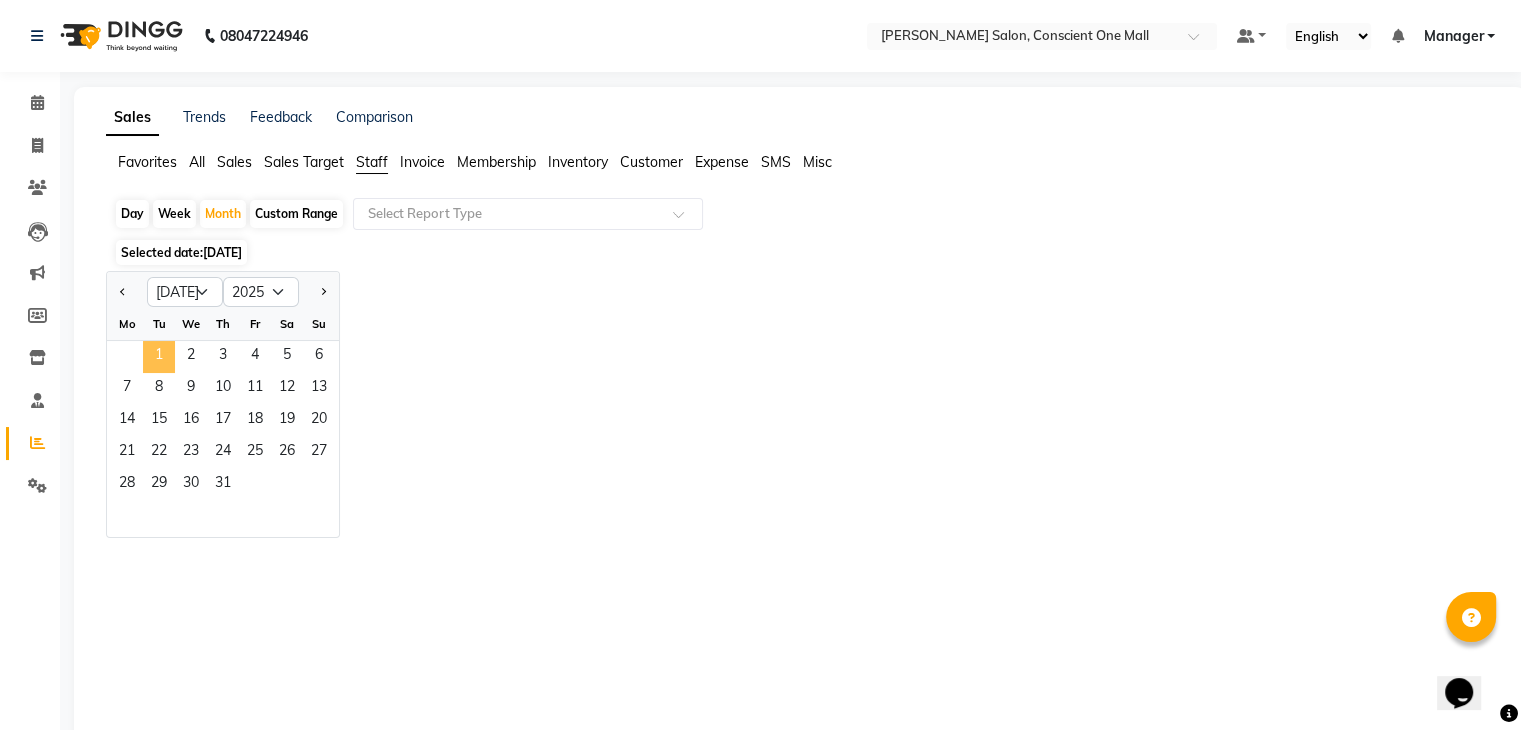 click on "1" 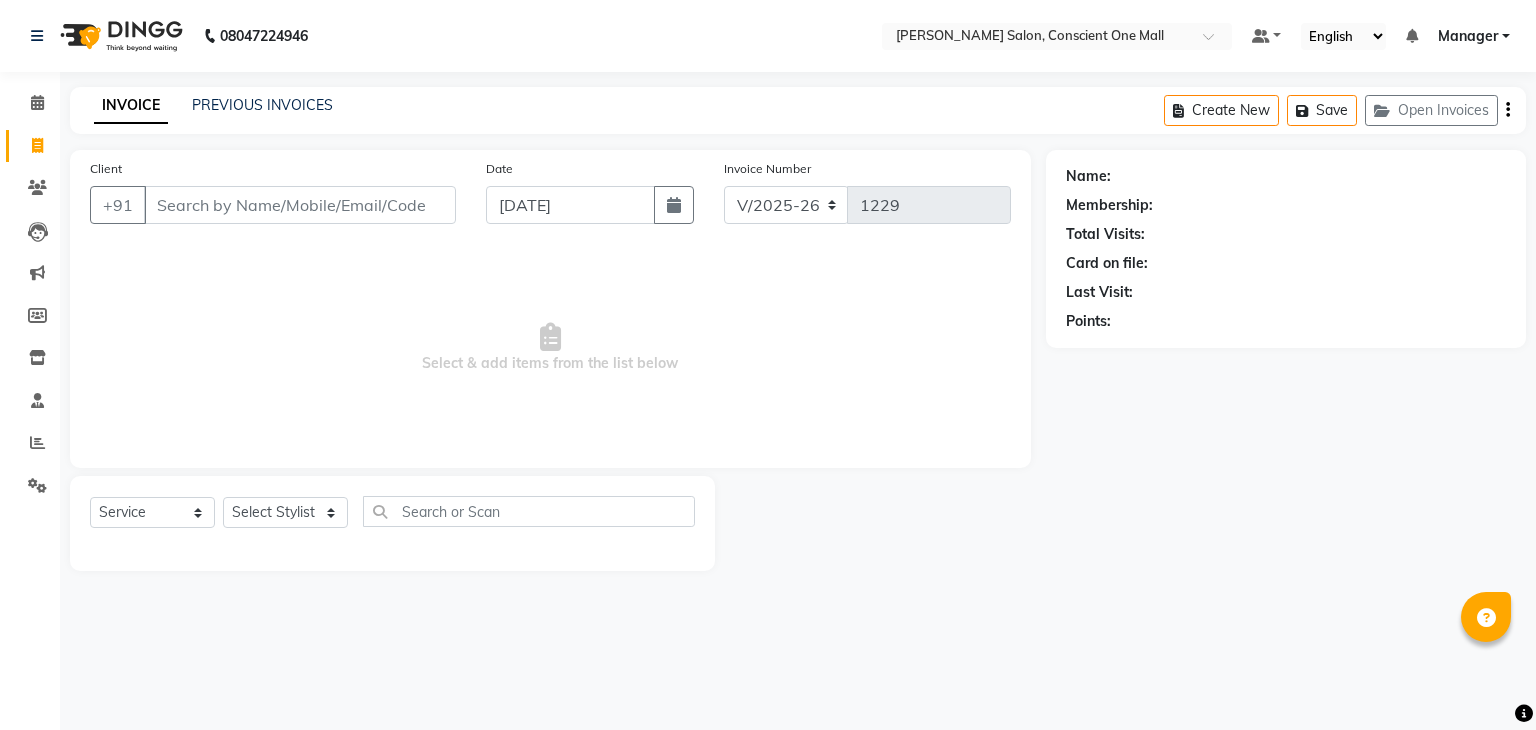 select on "7575" 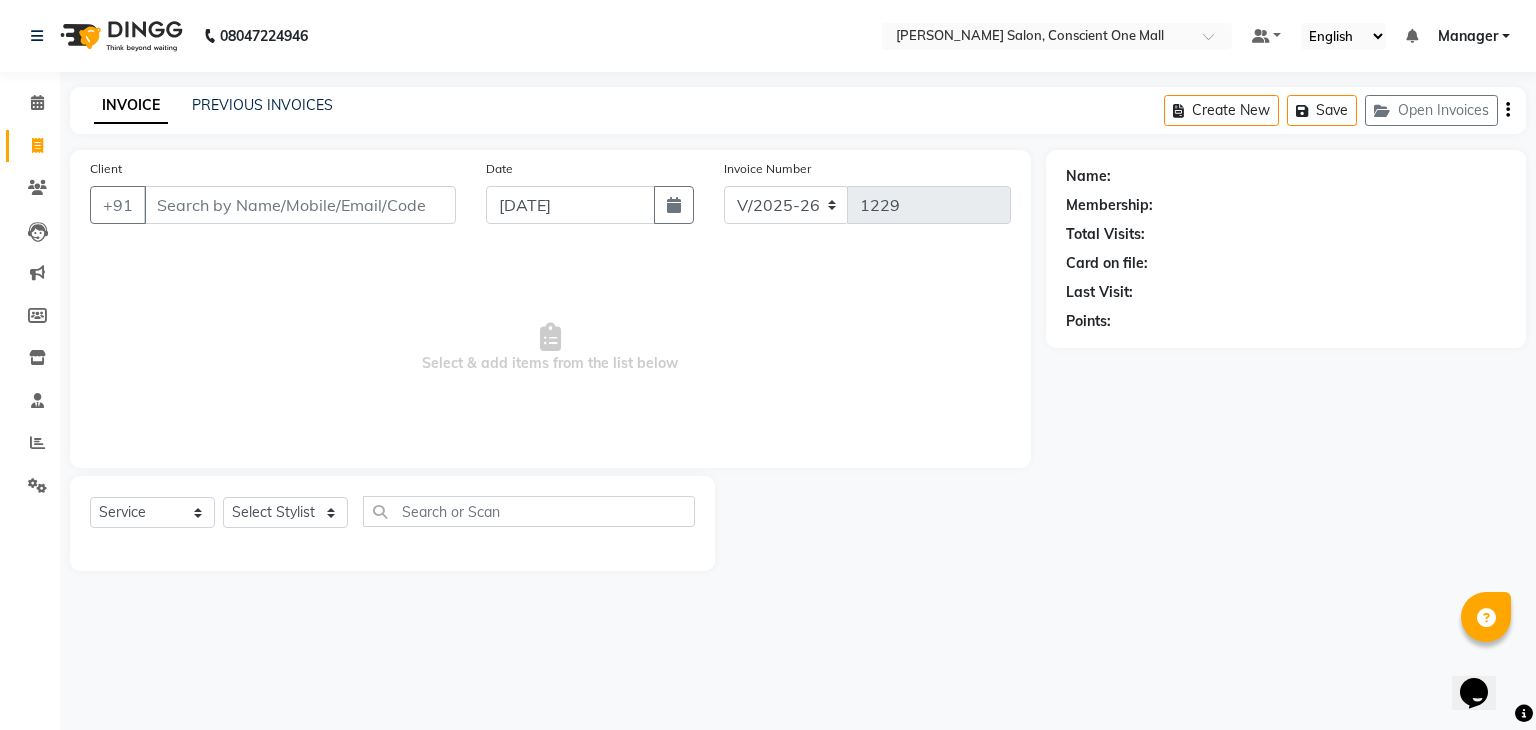 scroll, scrollTop: 0, scrollLeft: 0, axis: both 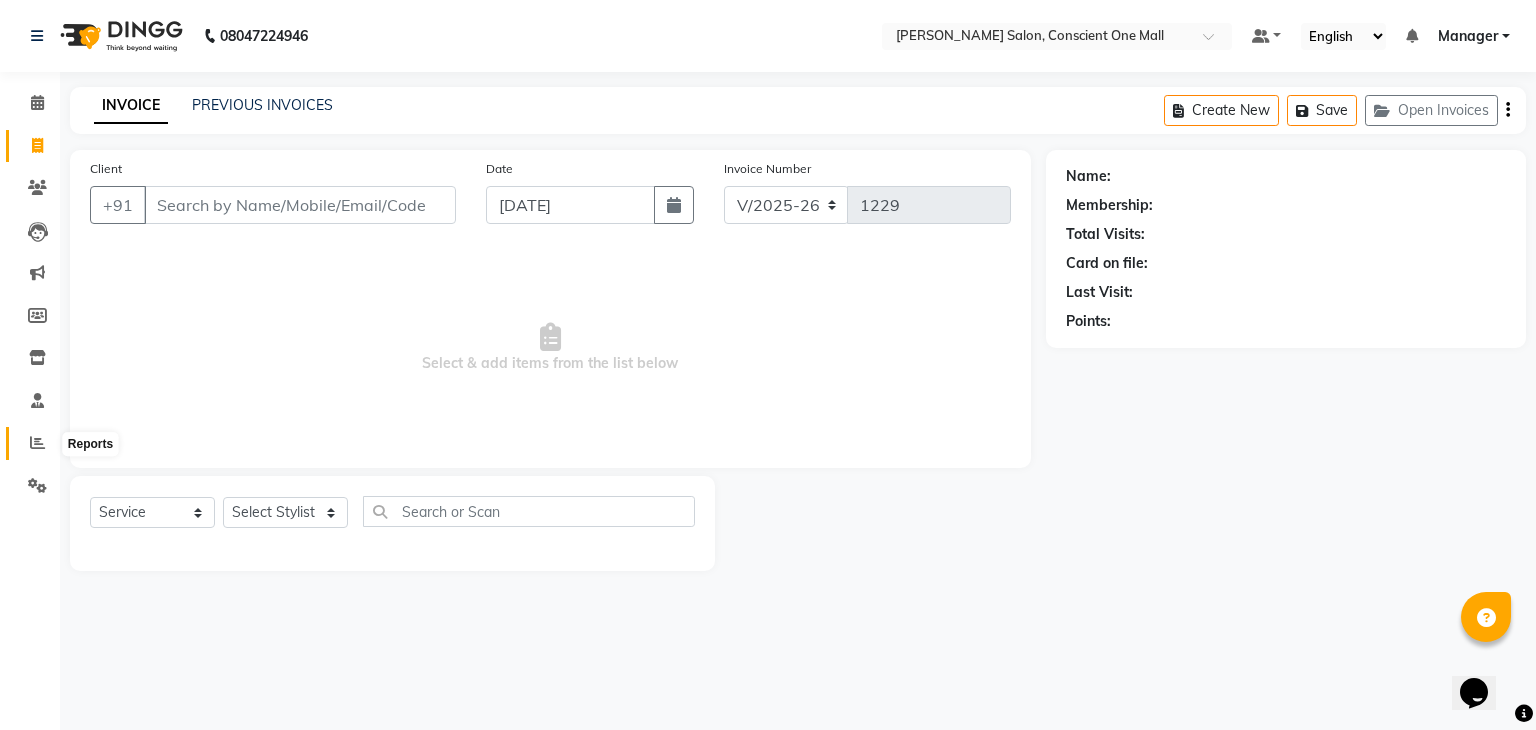 click 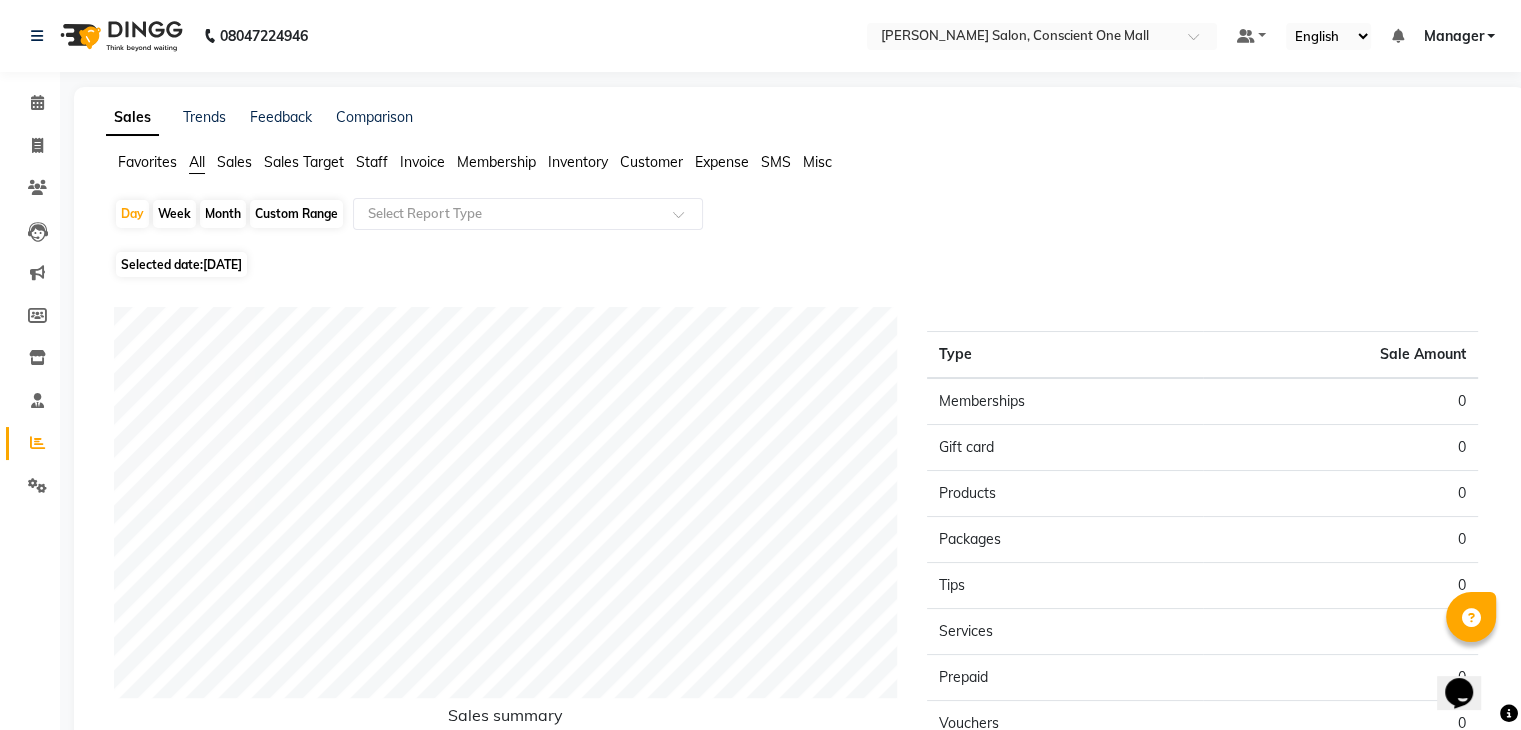 click on "Staff" 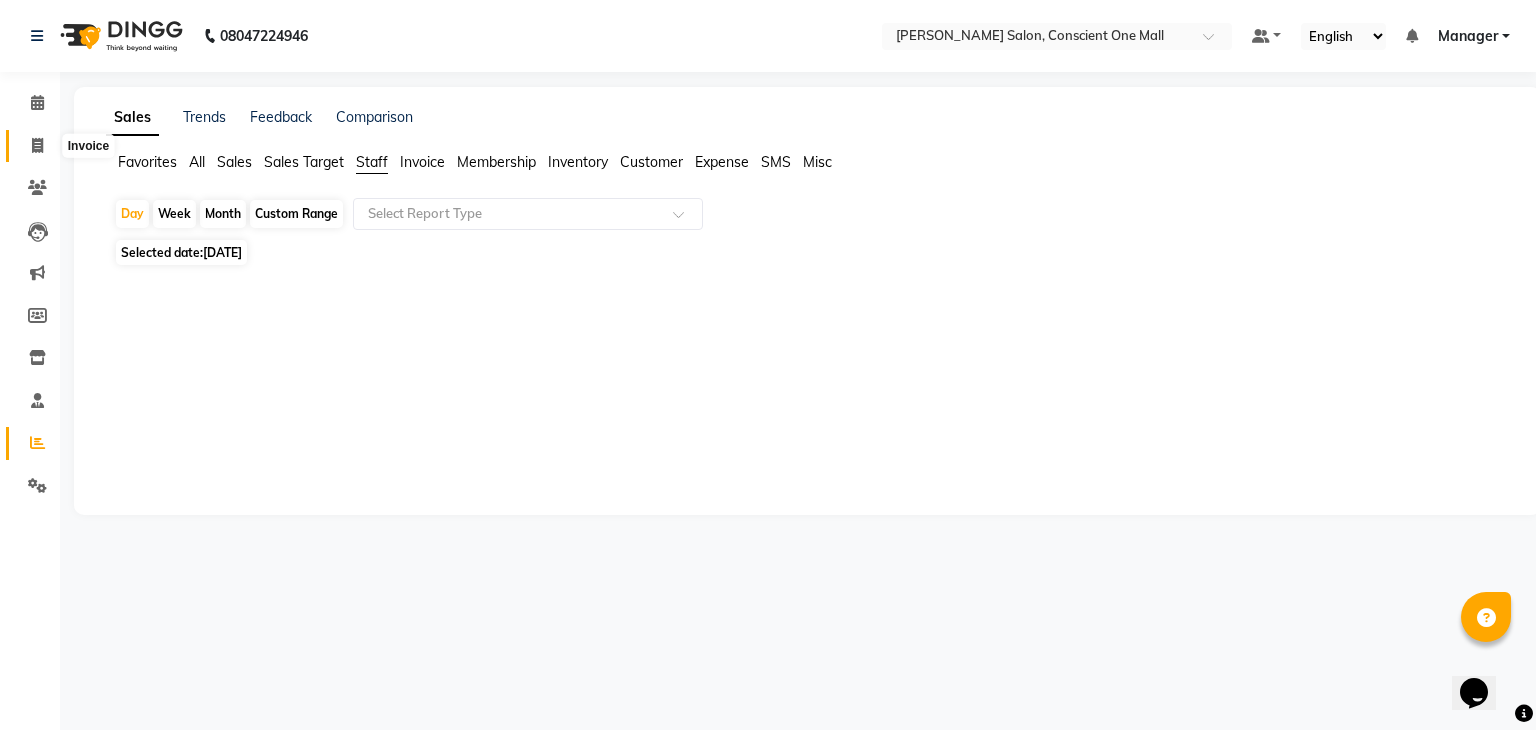 click 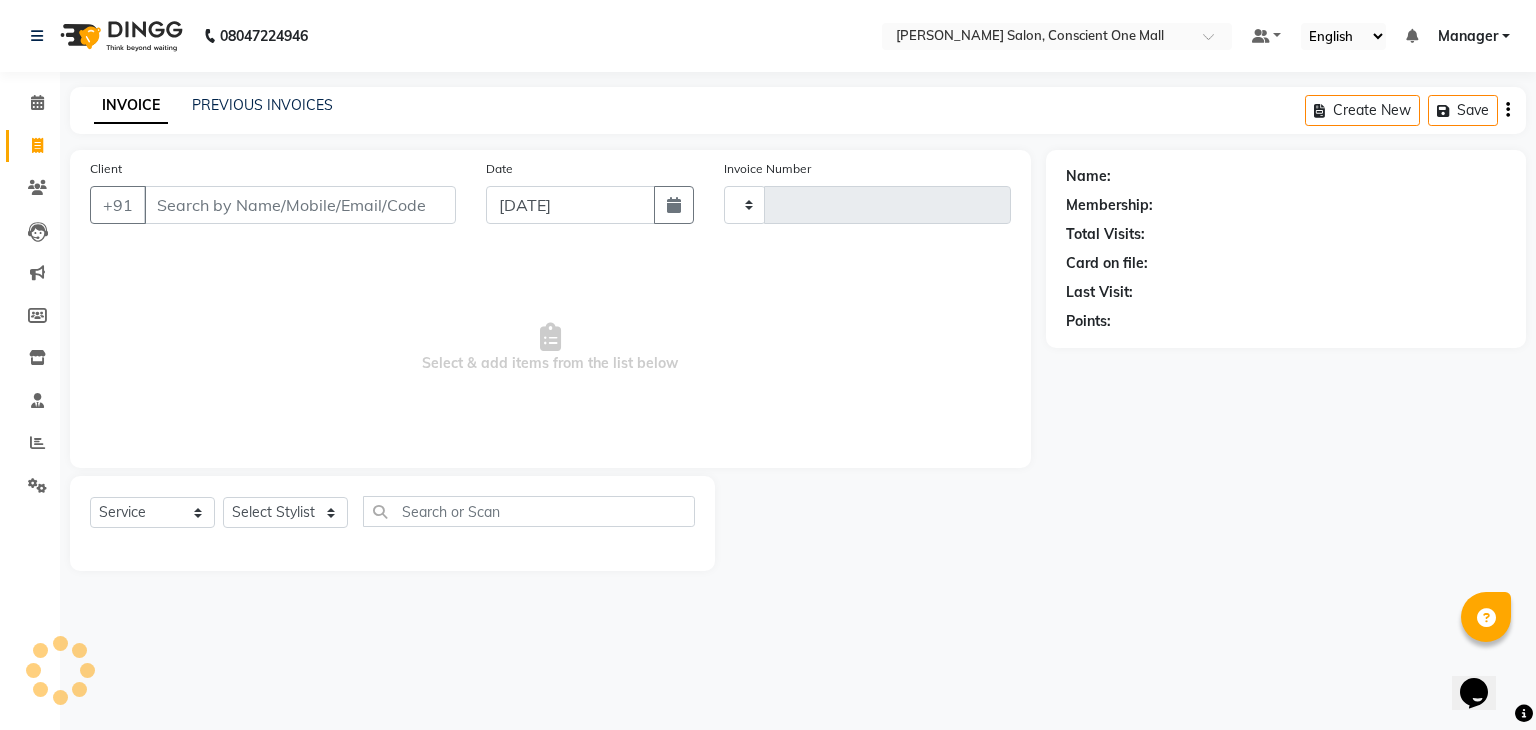 type on "1229" 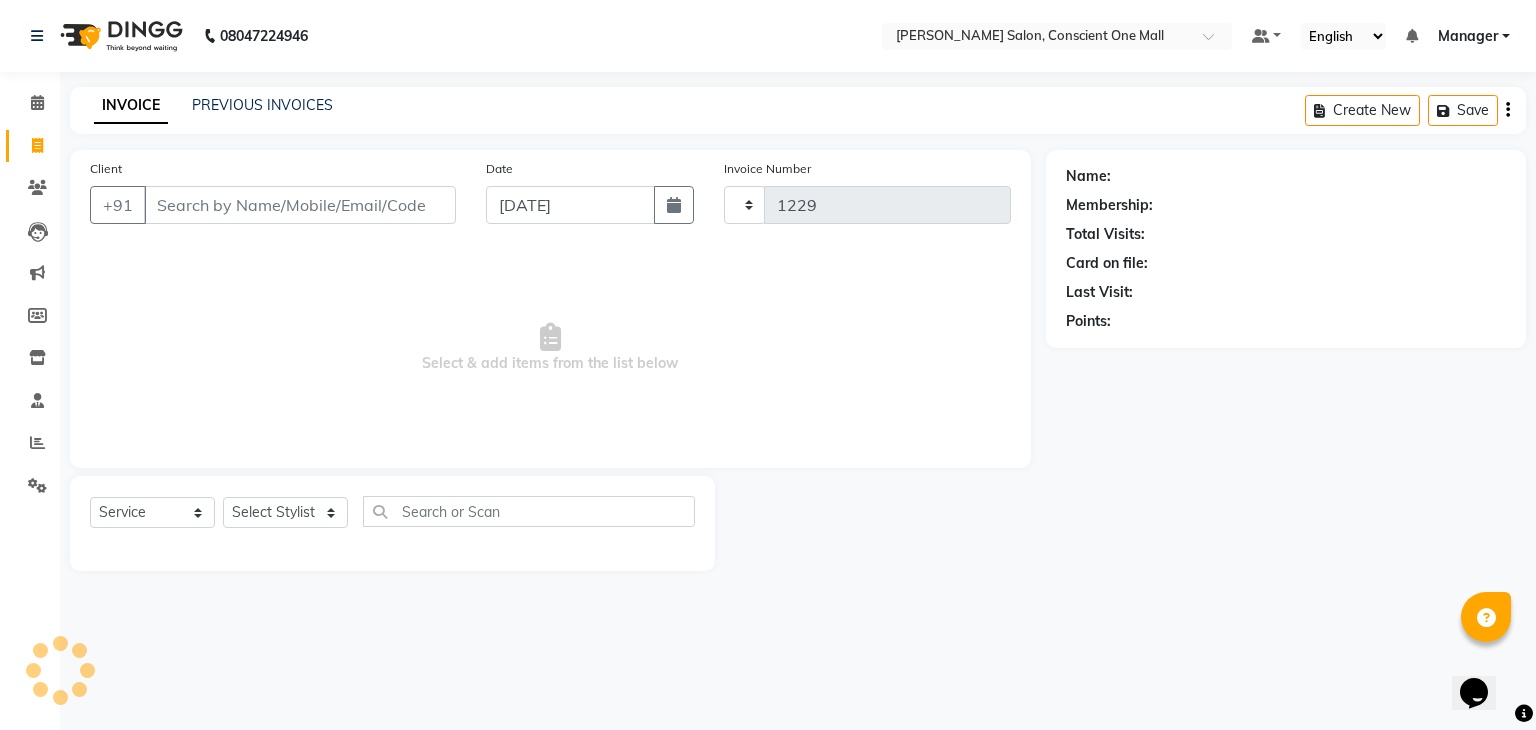 select on "7575" 